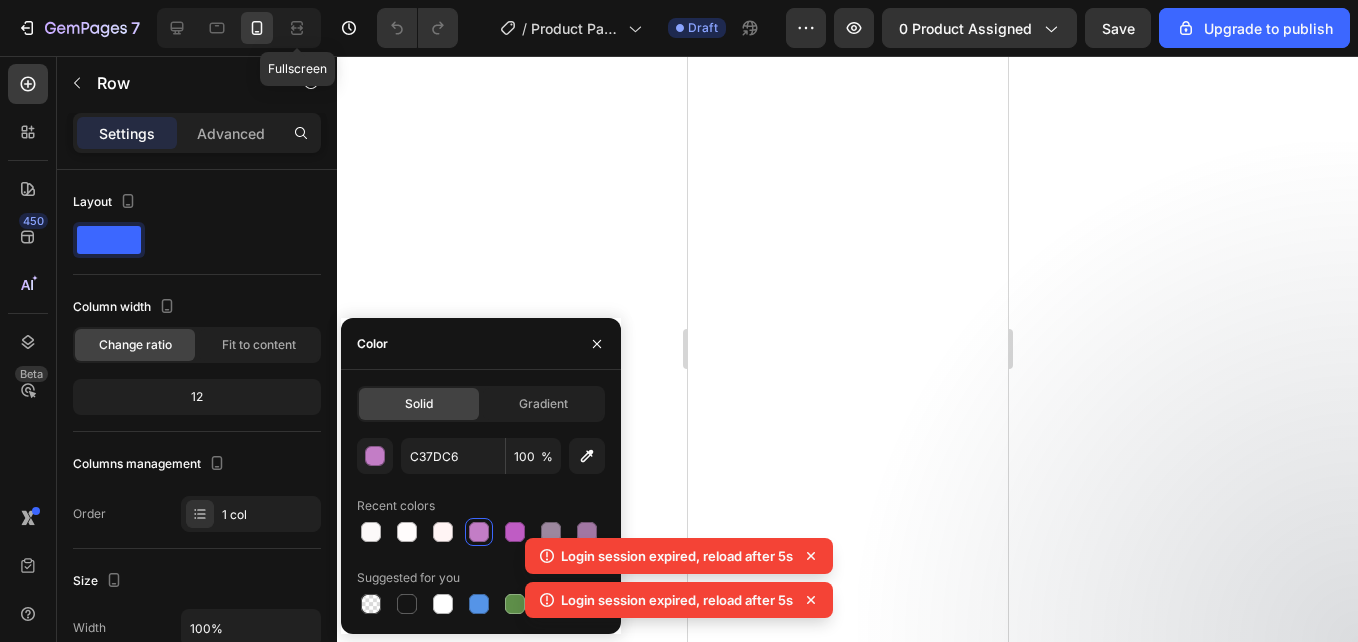 scroll, scrollTop: 0, scrollLeft: 0, axis: both 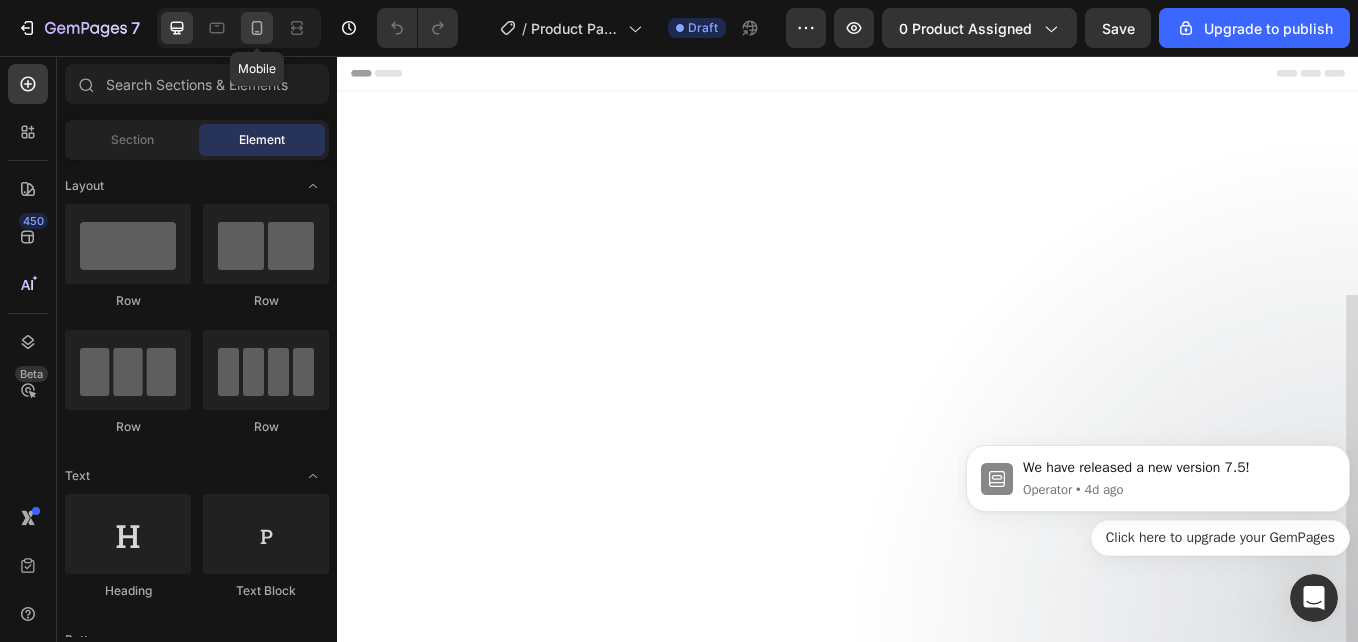 click 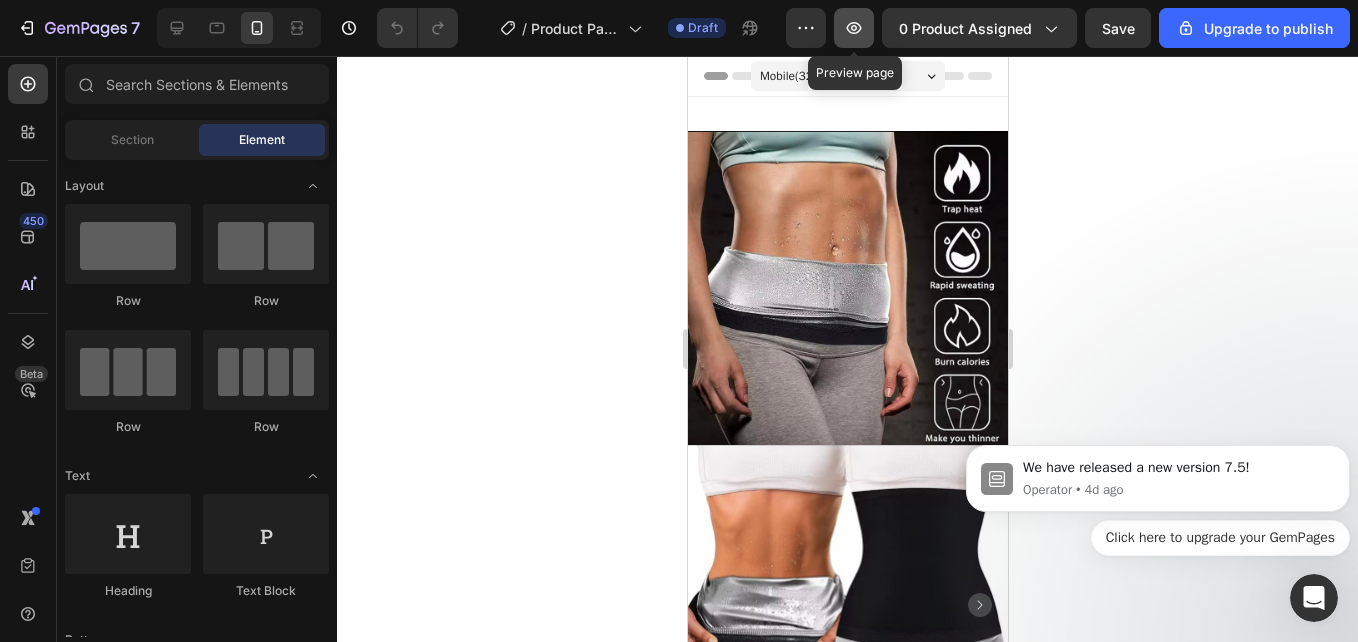 click 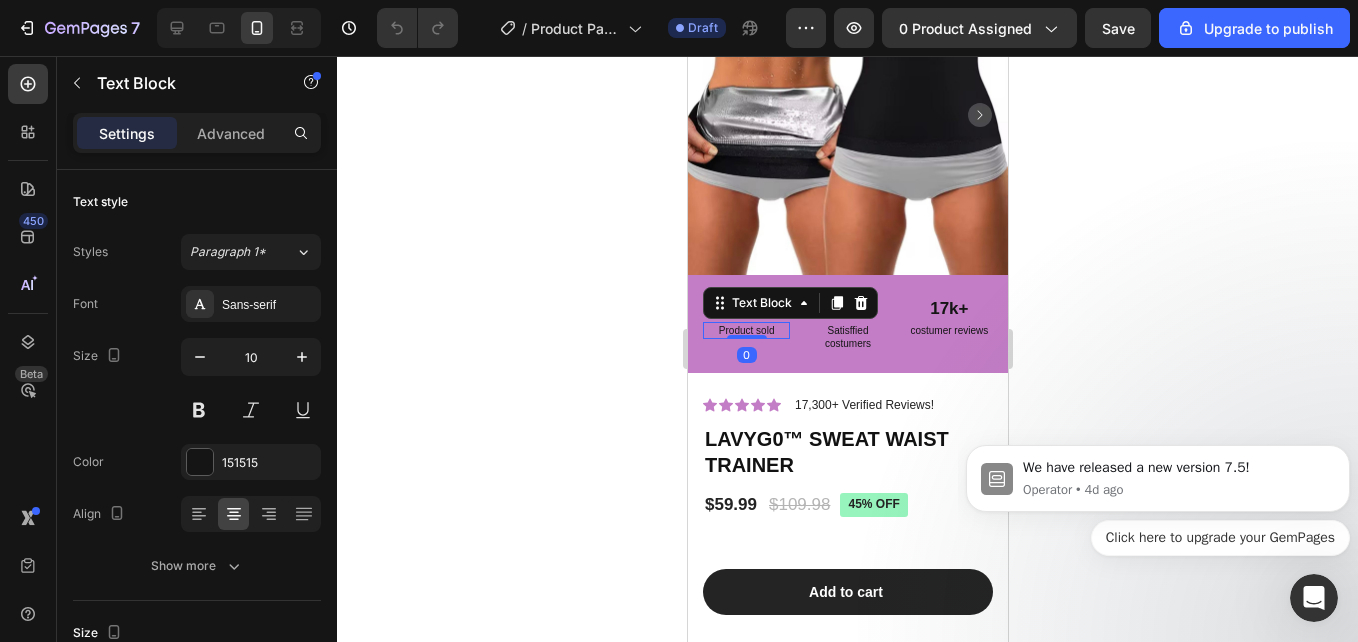 scroll, scrollTop: 485, scrollLeft: 0, axis: vertical 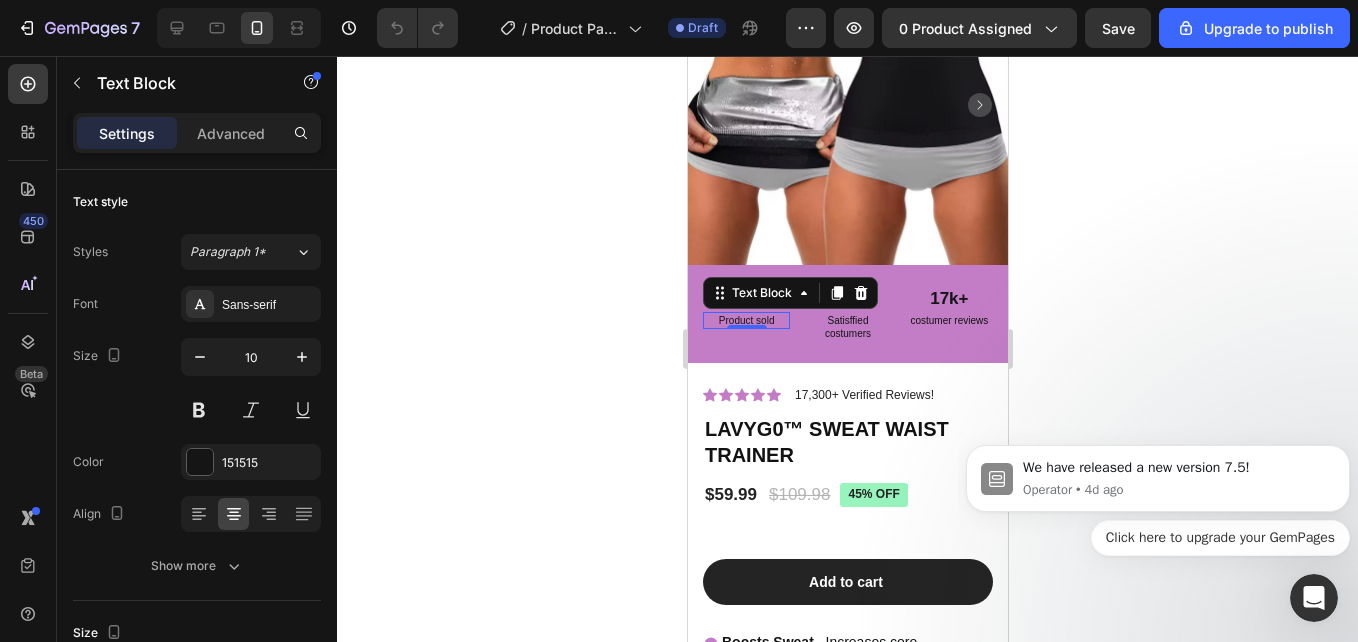 type 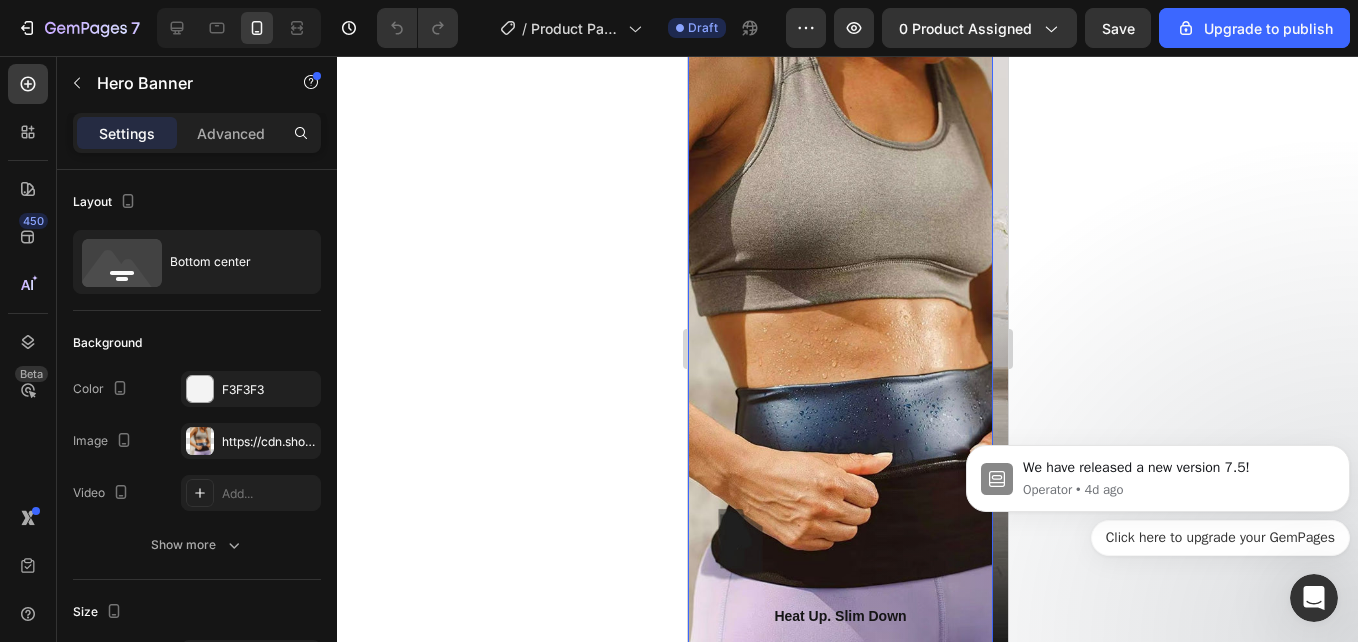 scroll, scrollTop: 1694, scrollLeft: 0, axis: vertical 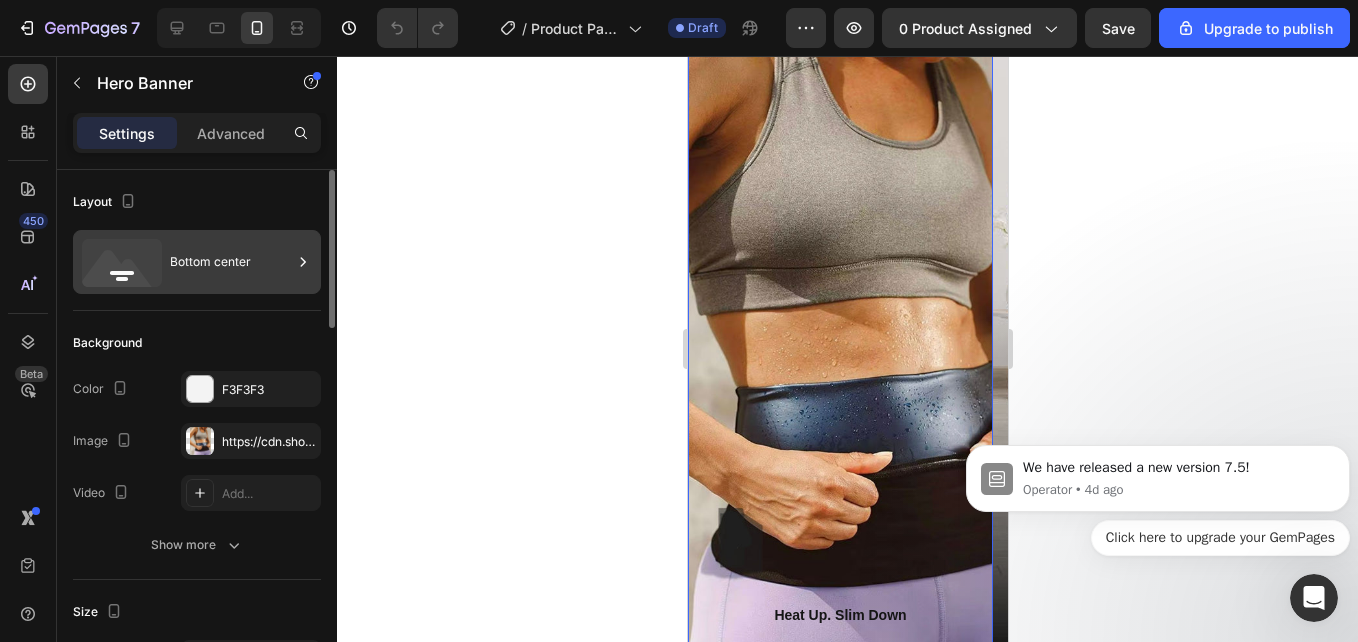 click on "Bottom center" at bounding box center (231, 262) 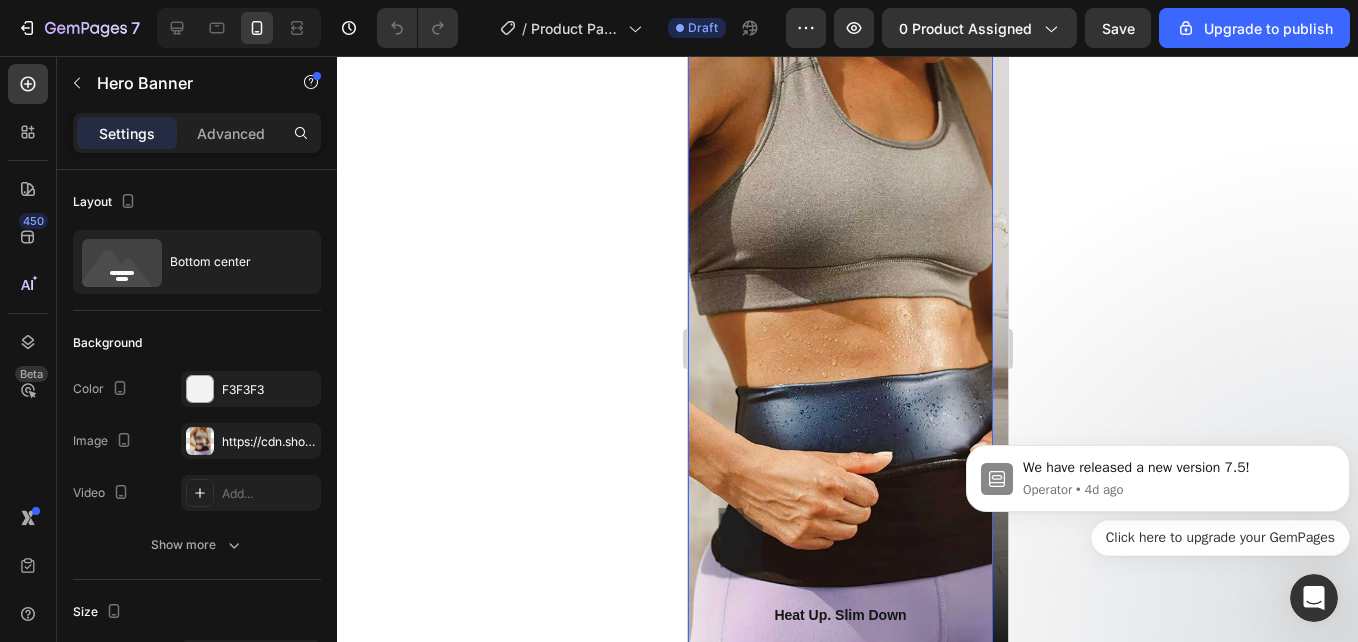 click 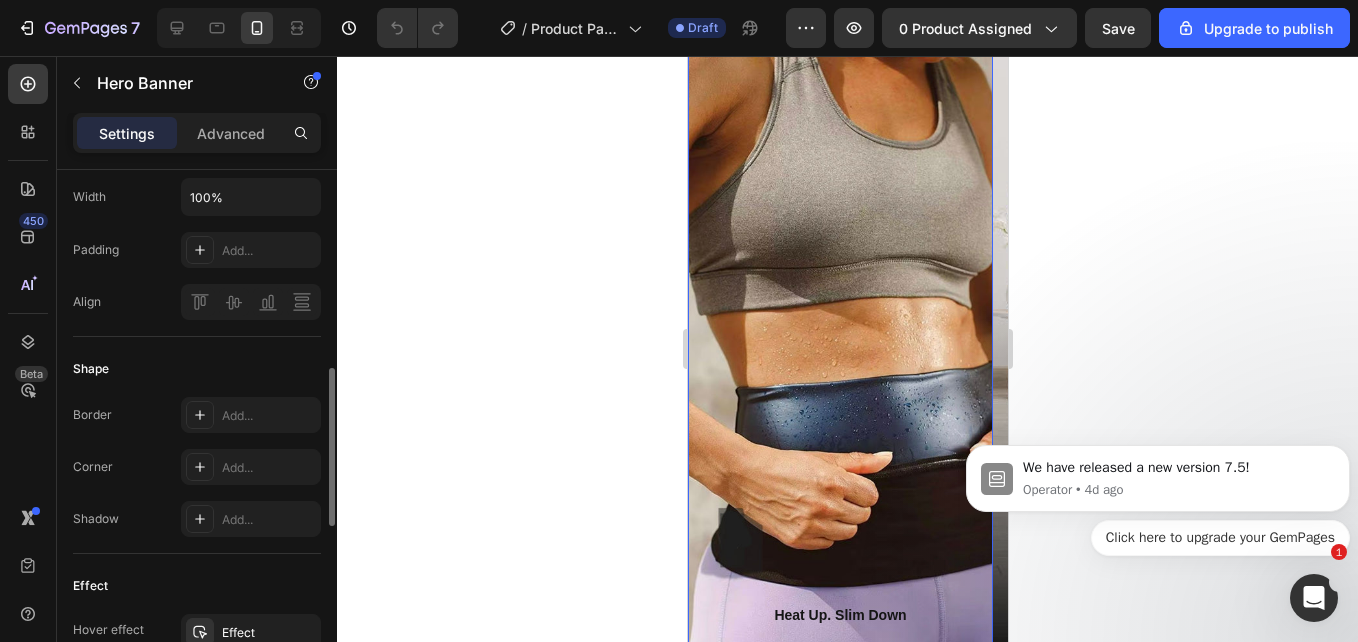 scroll, scrollTop: 675, scrollLeft: 0, axis: vertical 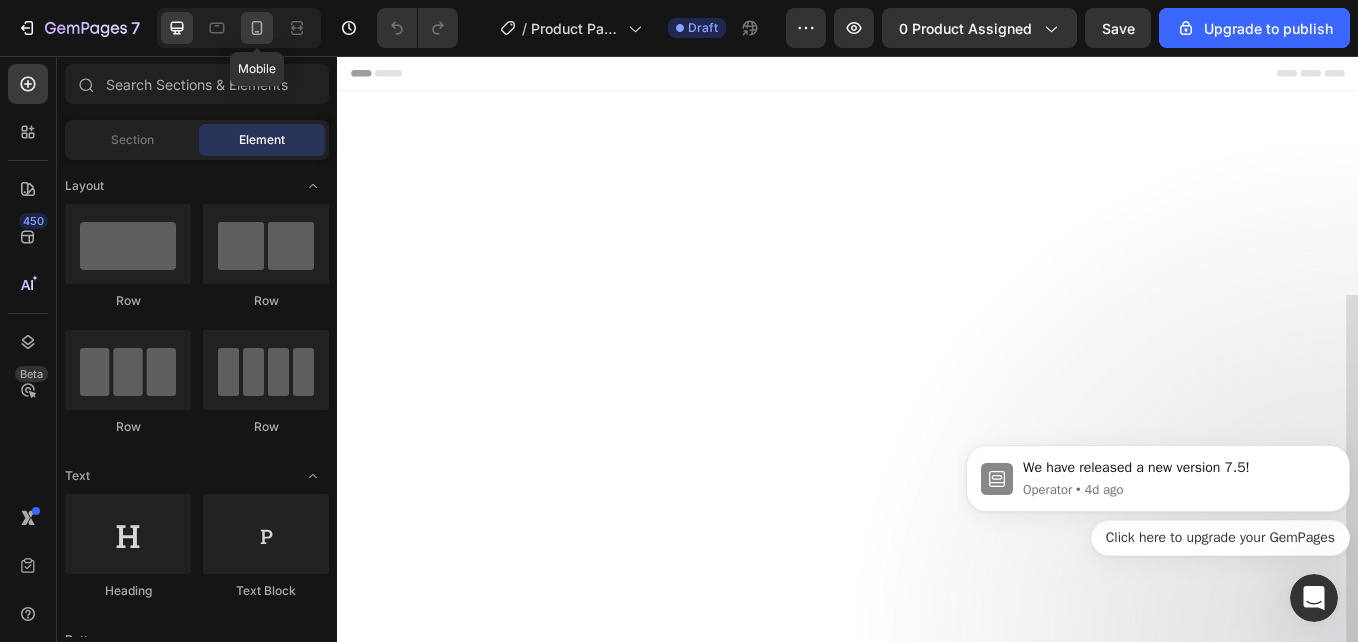 click 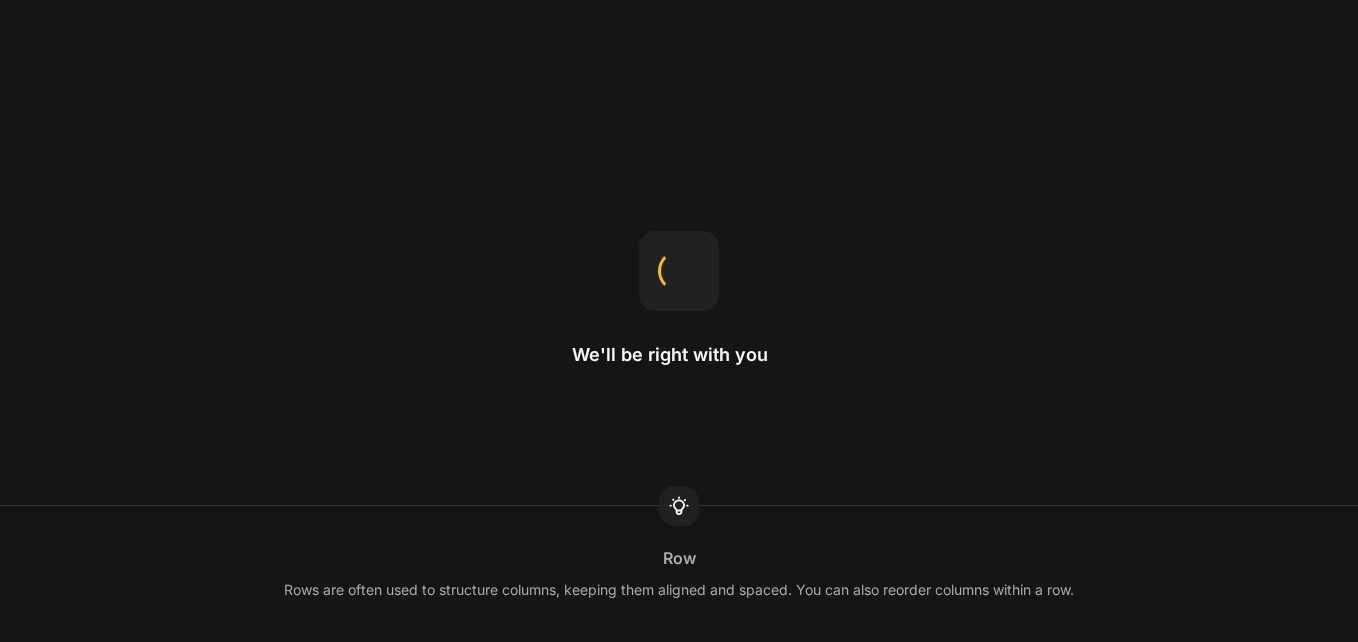 scroll, scrollTop: 0, scrollLeft: 0, axis: both 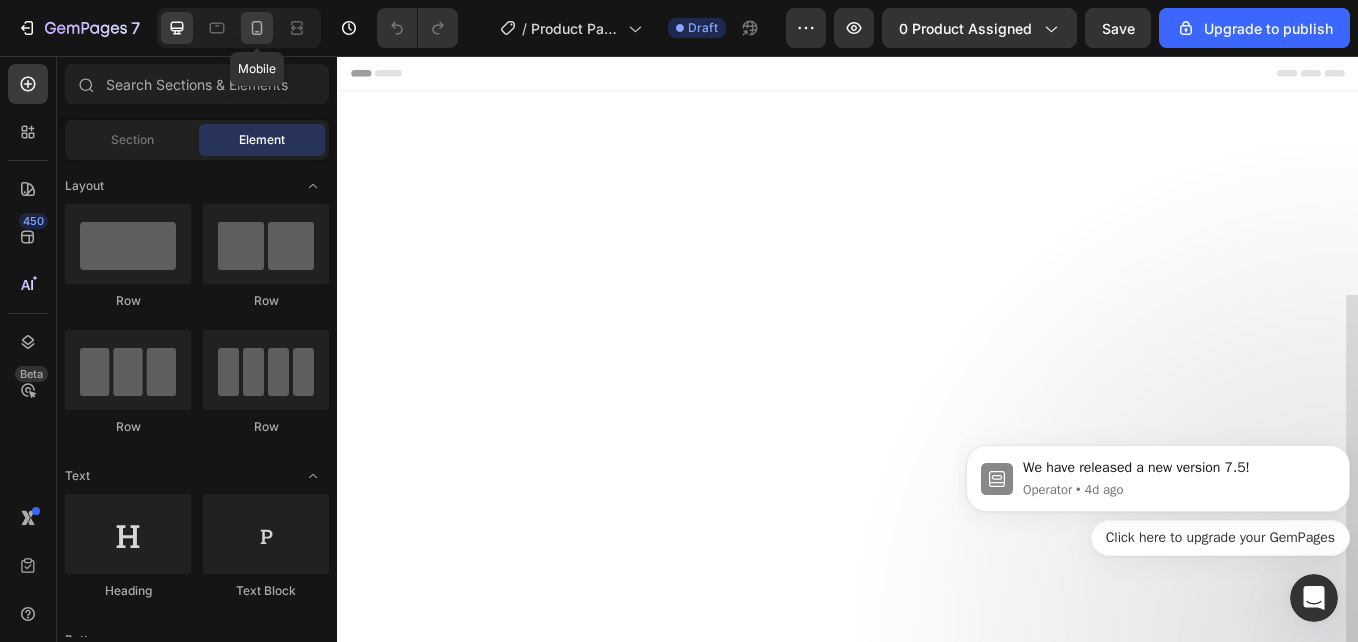 click 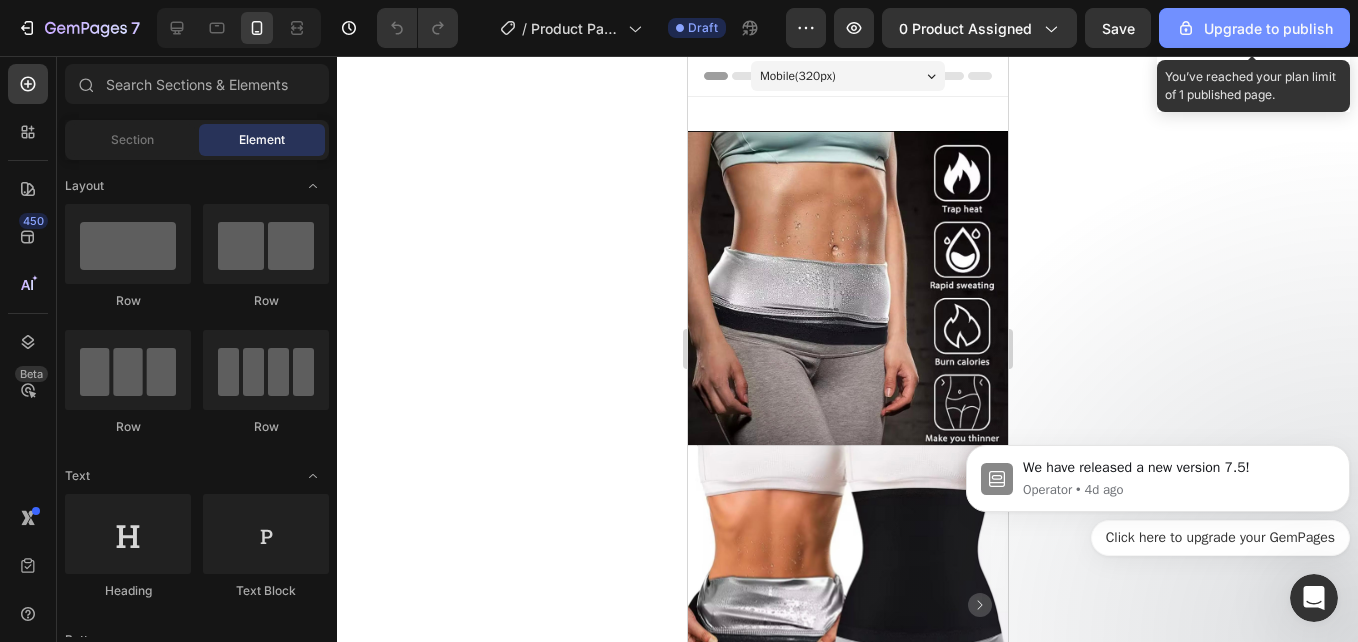 click on "Upgrade to publish" at bounding box center [1254, 28] 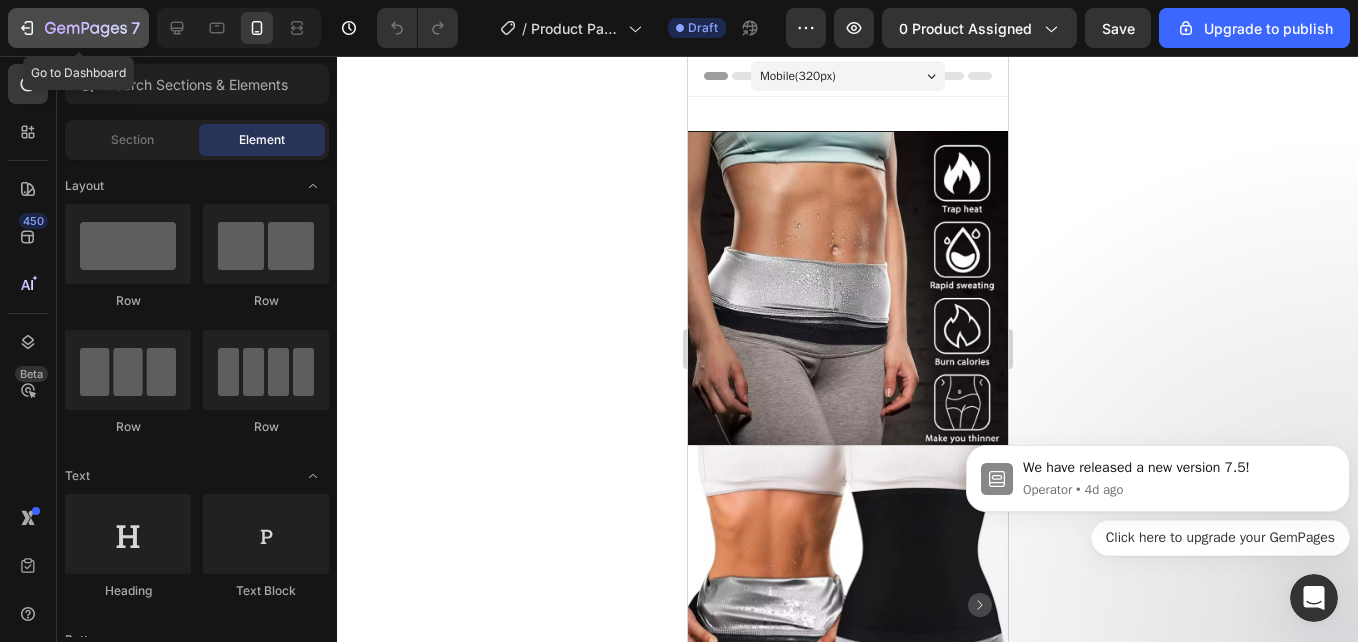 click on "7" at bounding box center (78, 28) 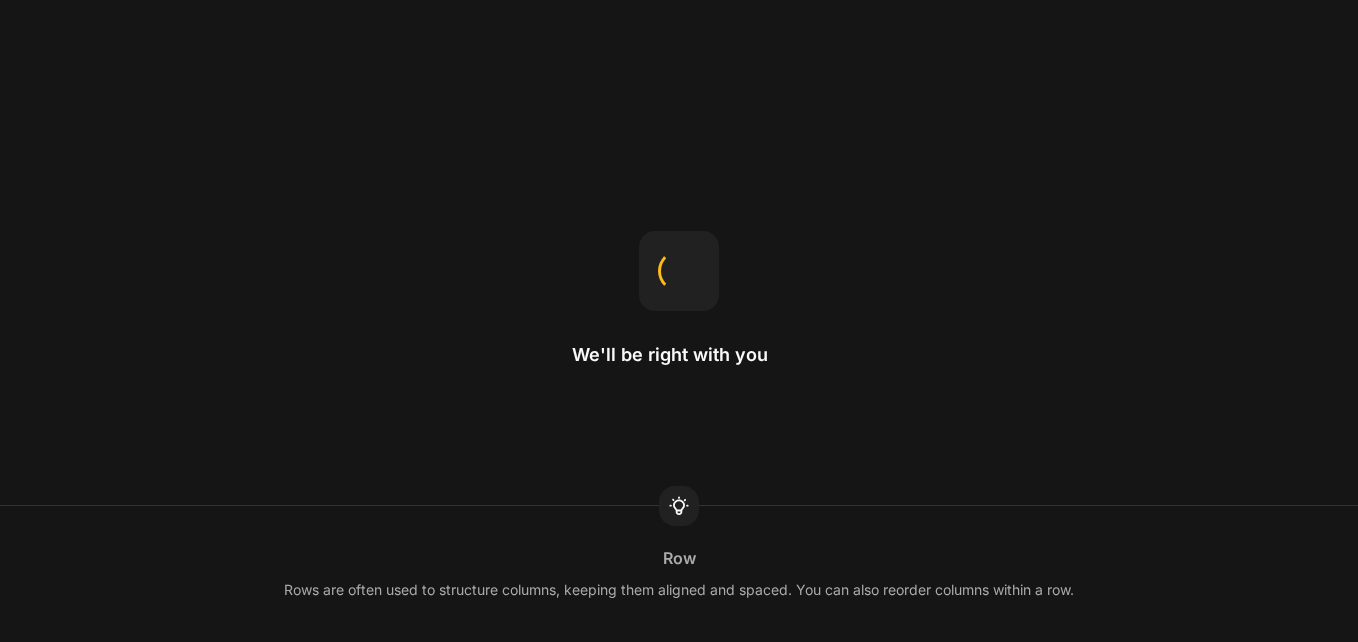 scroll, scrollTop: 0, scrollLeft: 0, axis: both 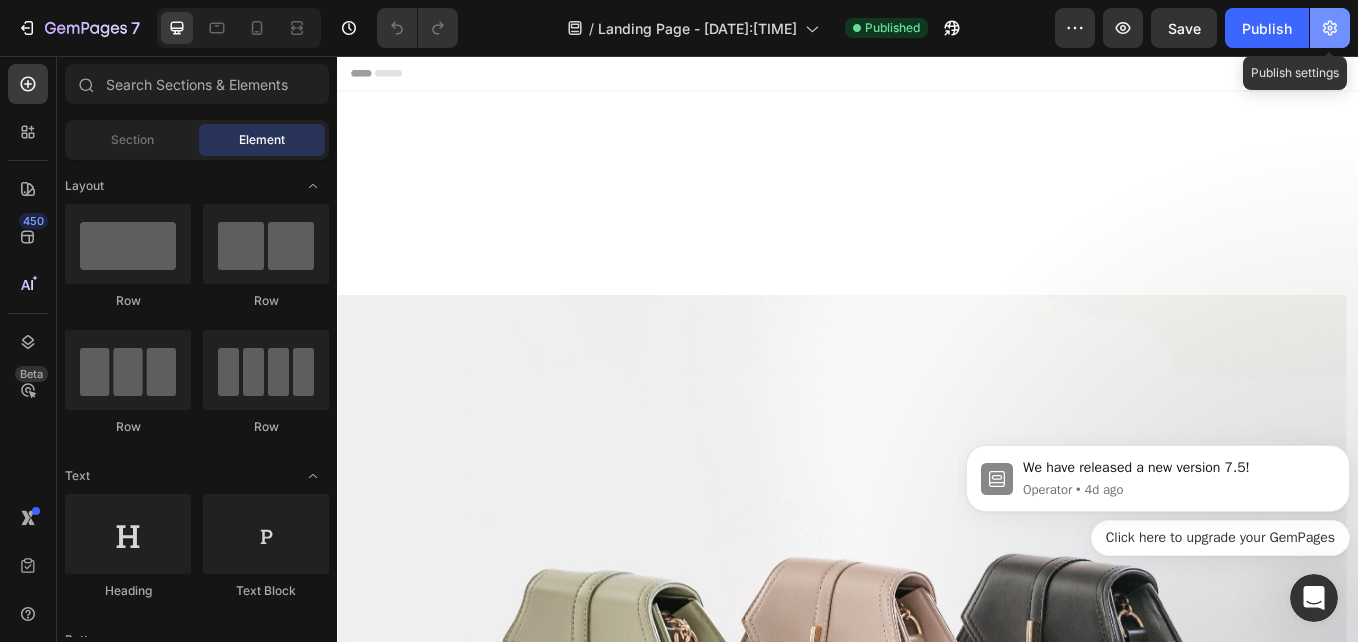 click 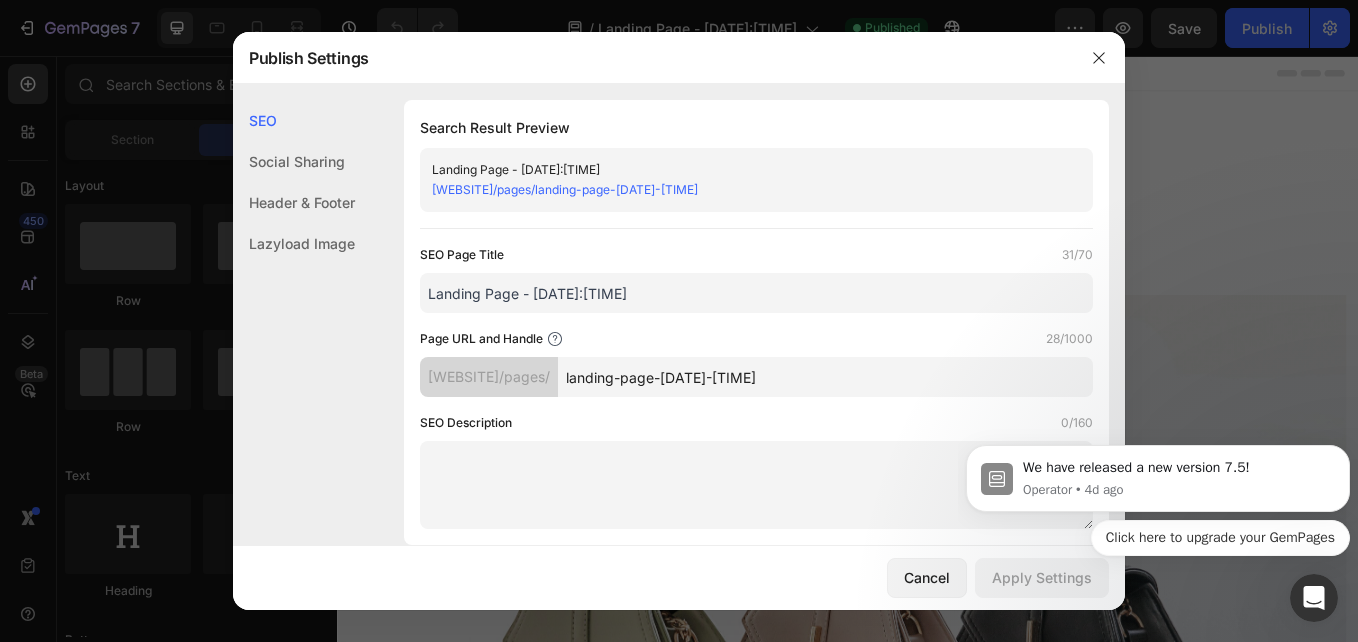 click at bounding box center (679, 321) 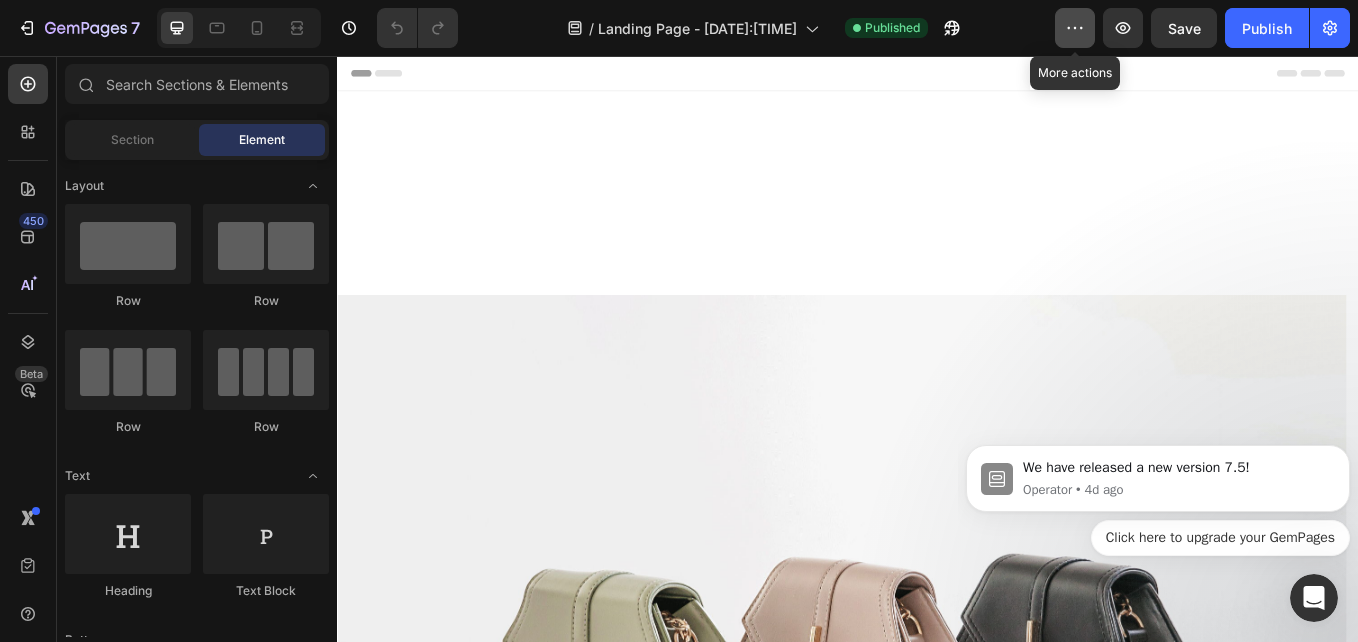 click 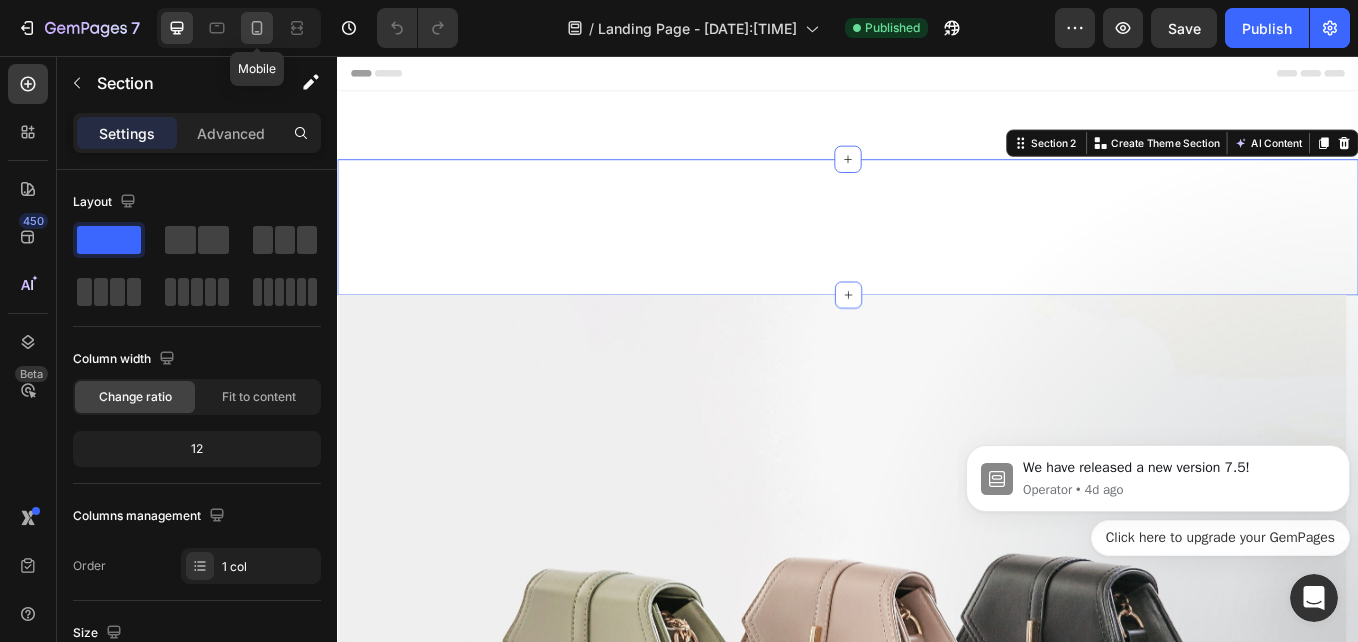 click 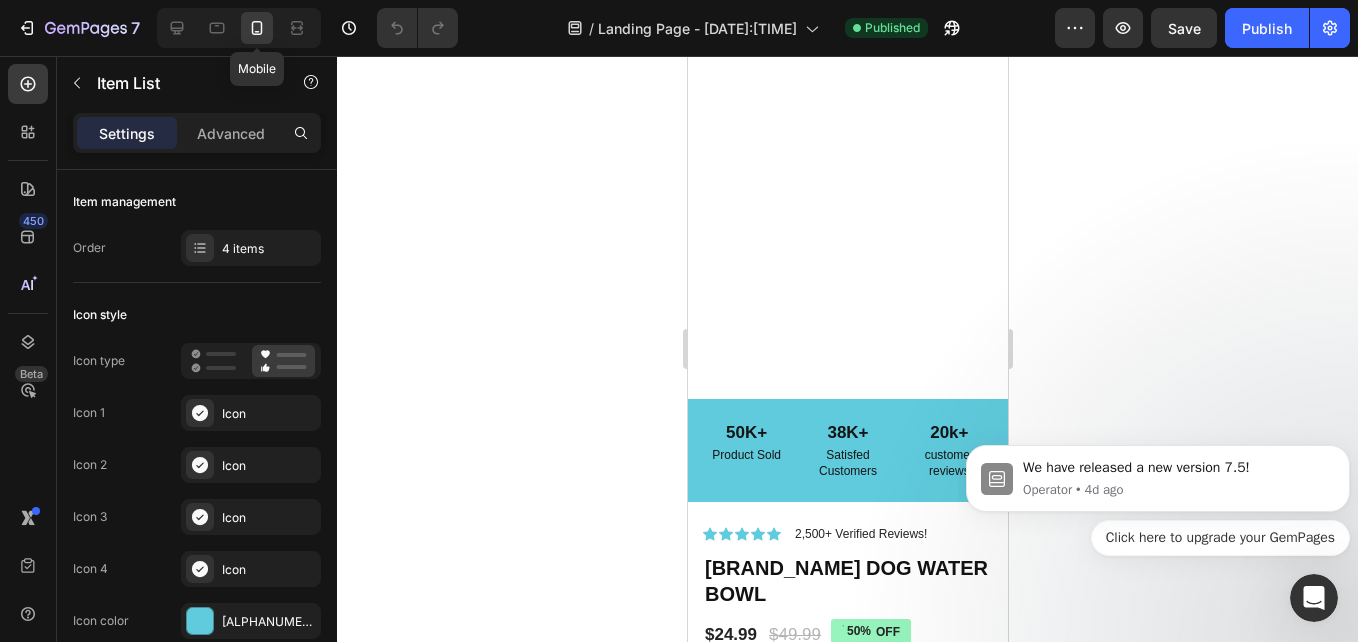 scroll, scrollTop: 0, scrollLeft: 0, axis: both 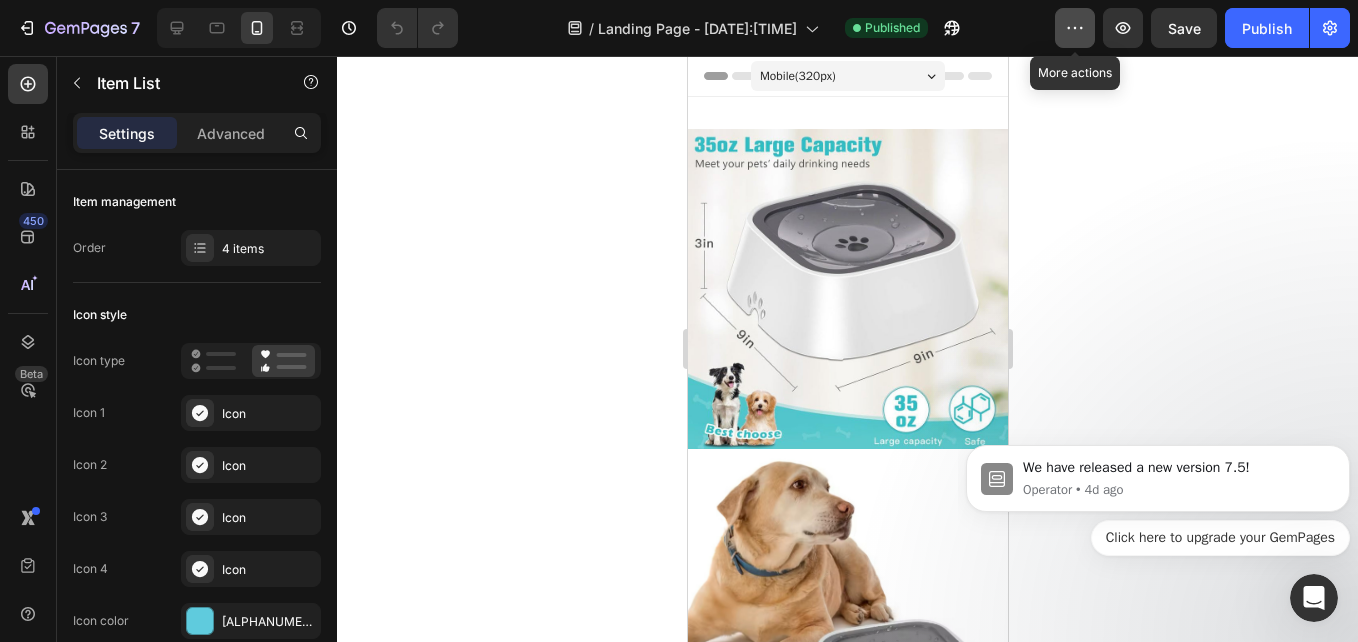 click 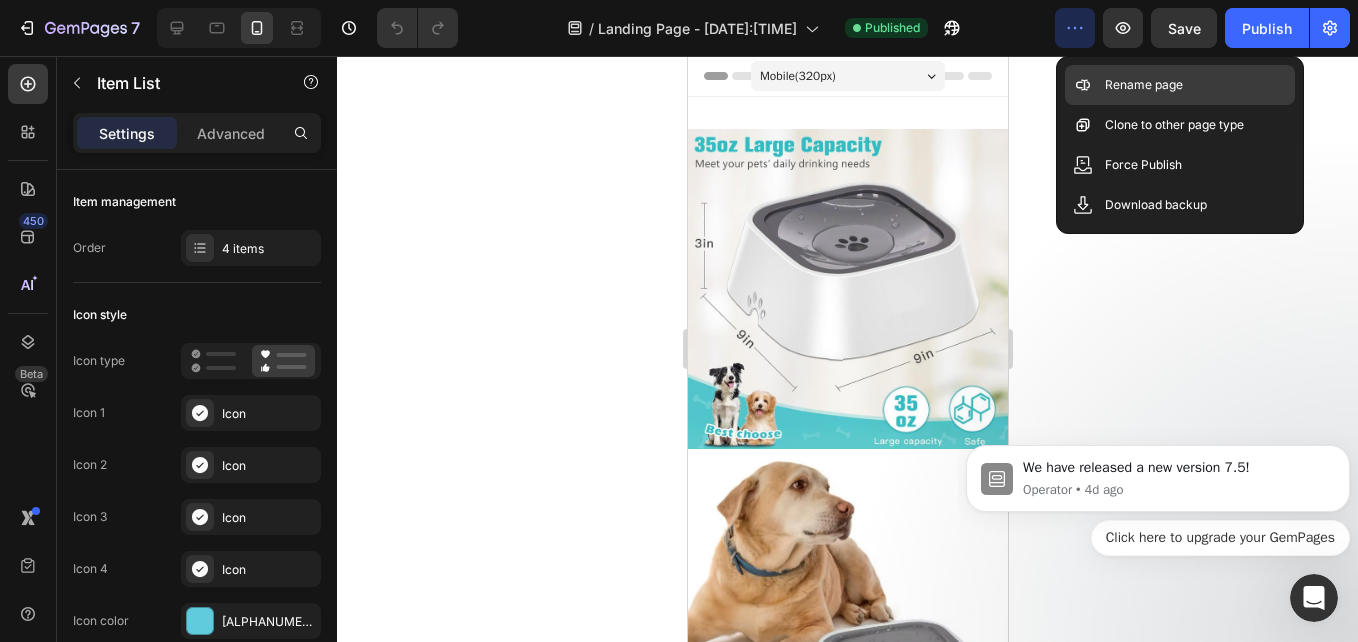 click on "Rename page" at bounding box center (1144, 85) 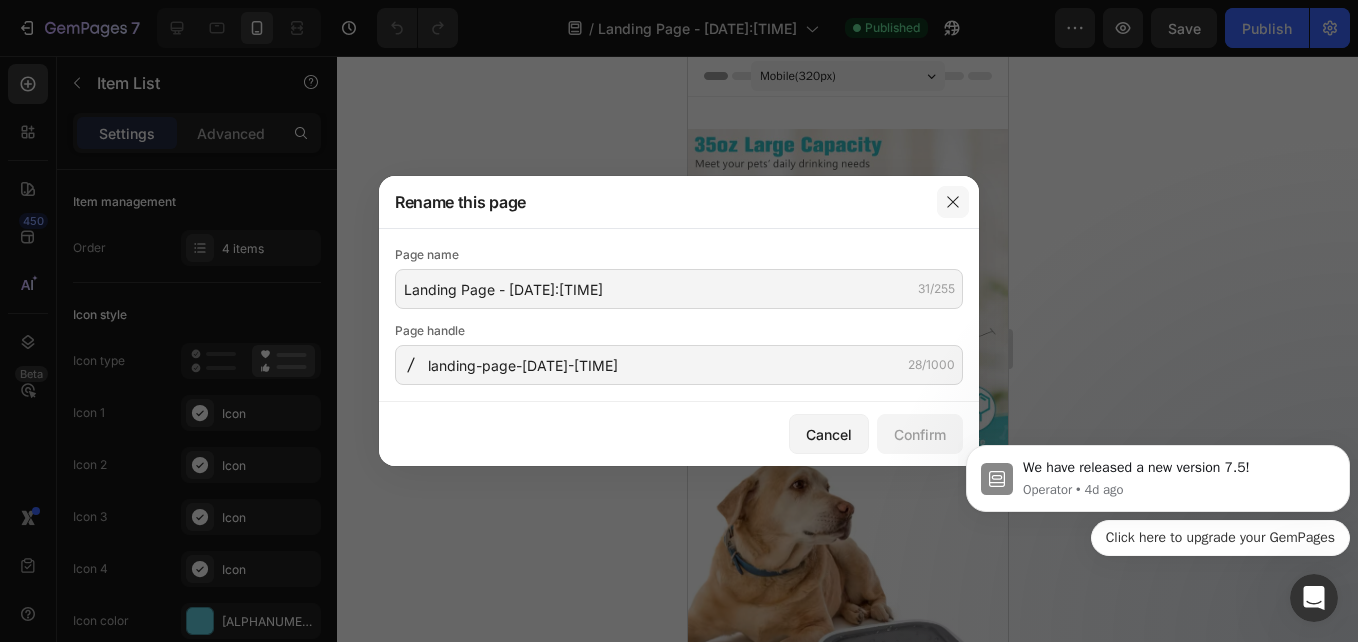 click 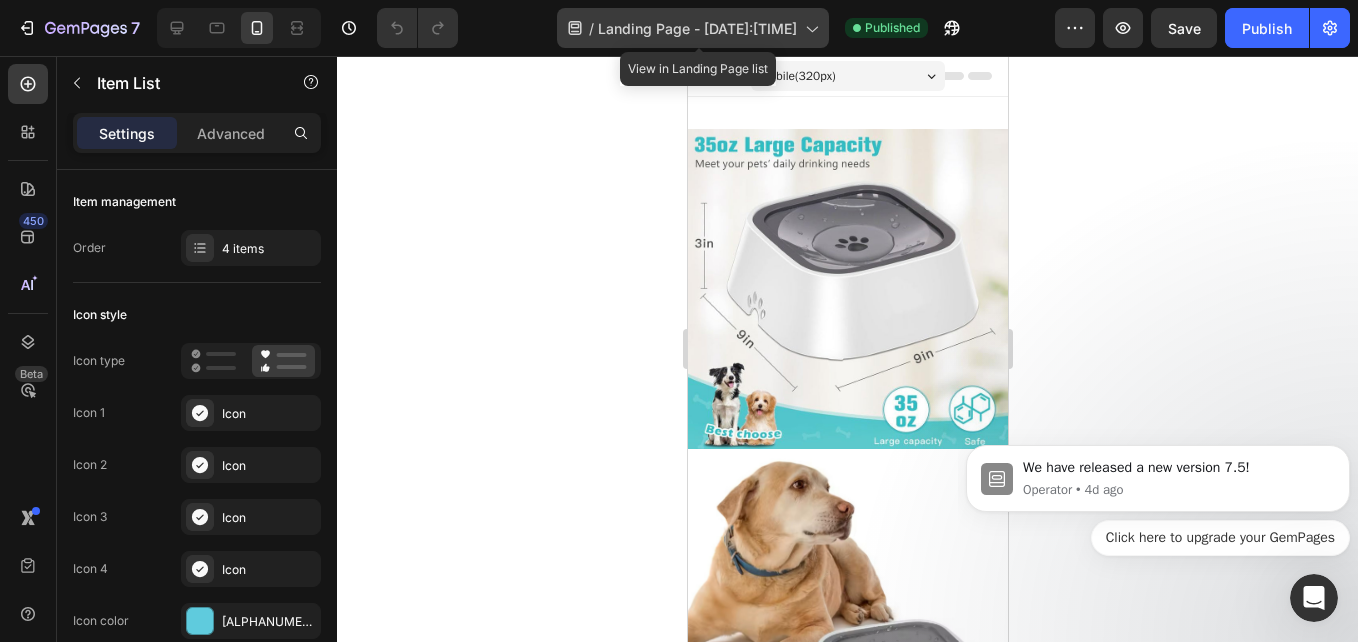 click 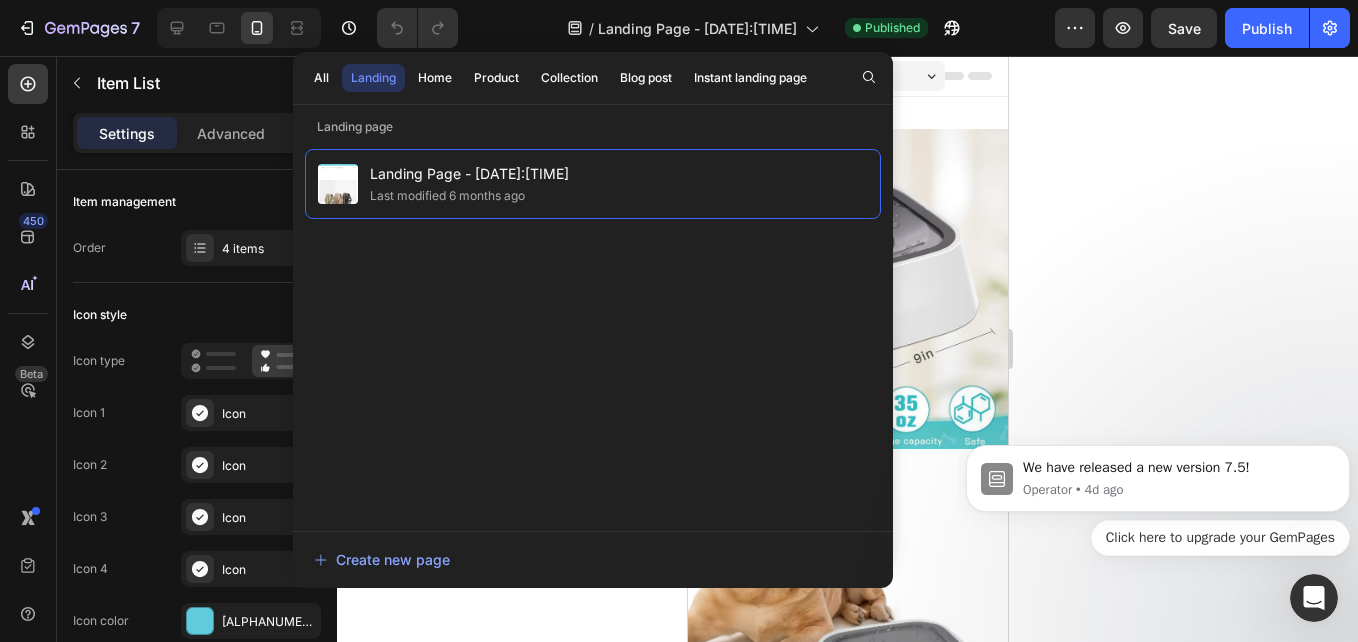 click 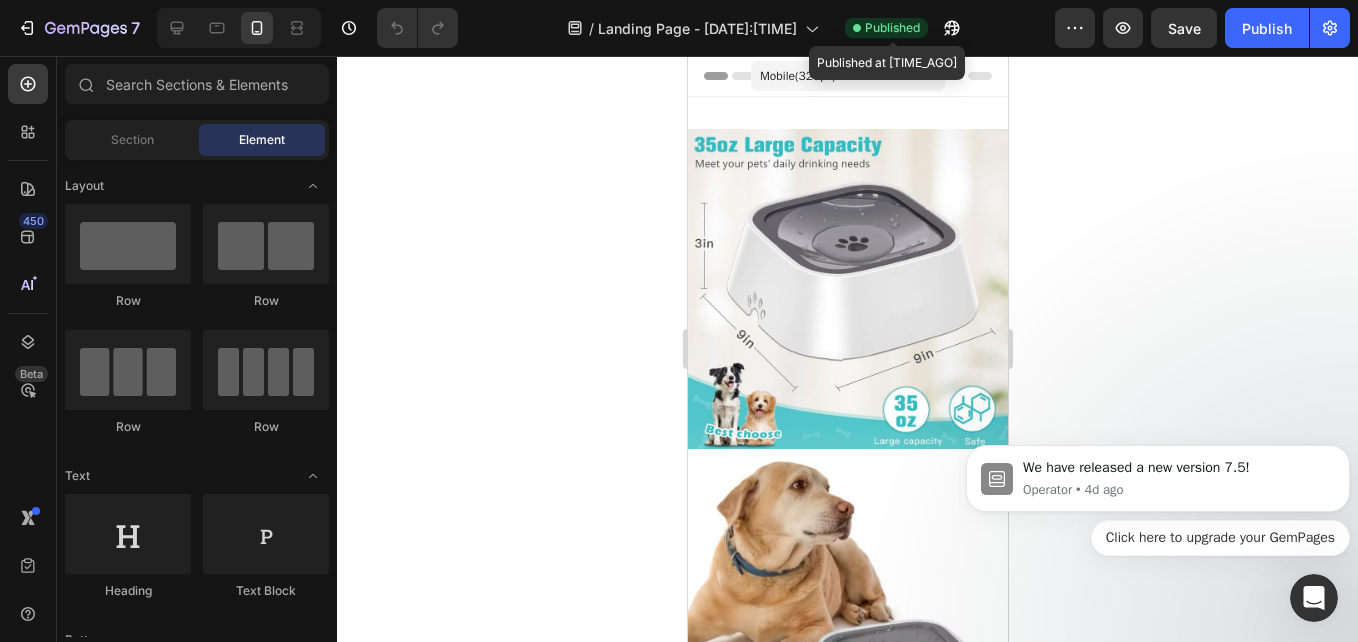 click on "Published" at bounding box center [892, 28] 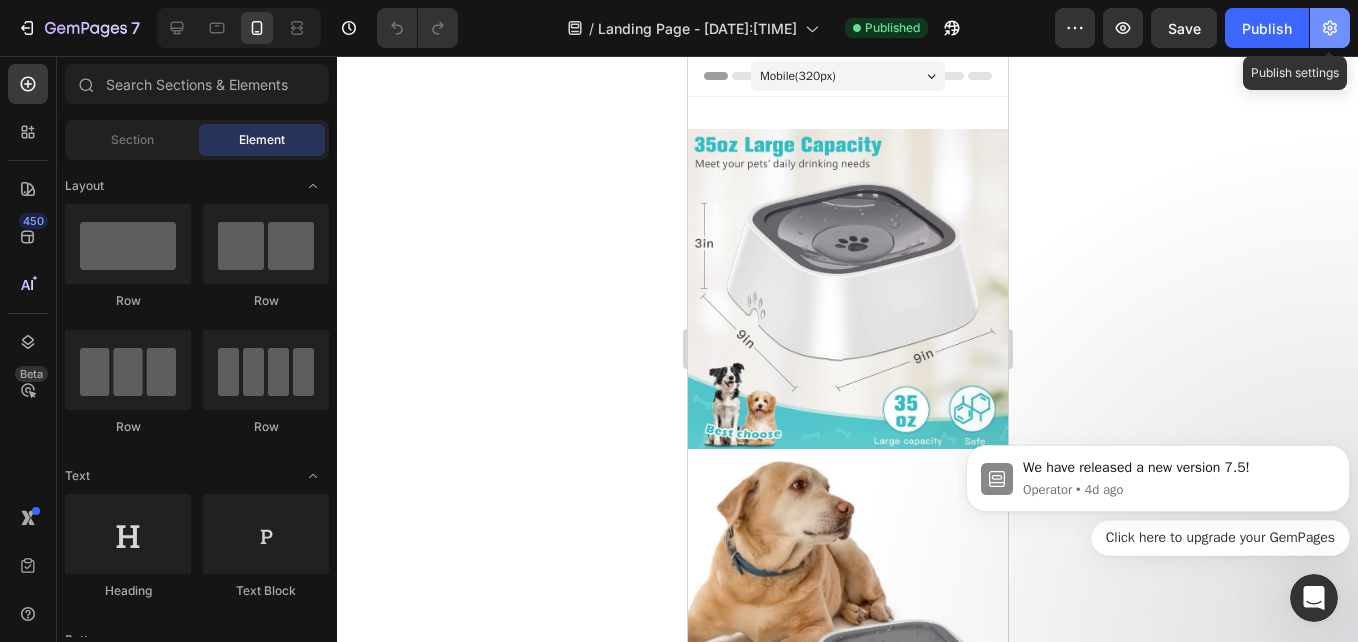 click 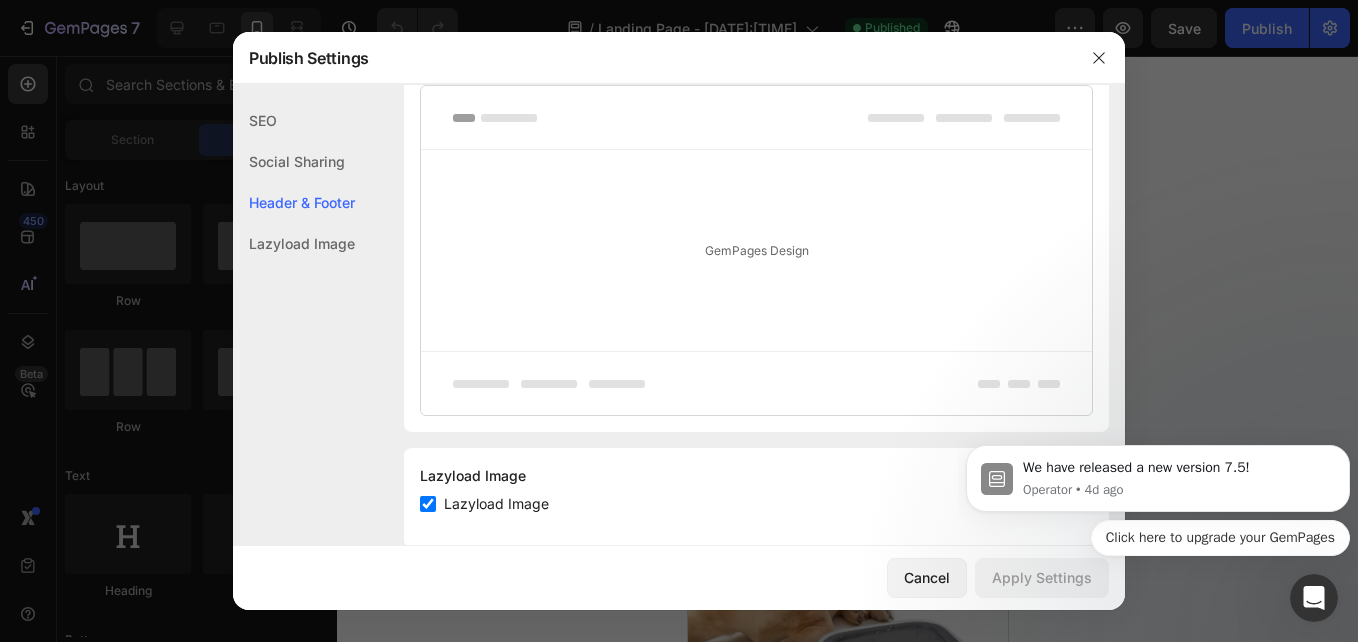 scroll, scrollTop: 1125, scrollLeft: 0, axis: vertical 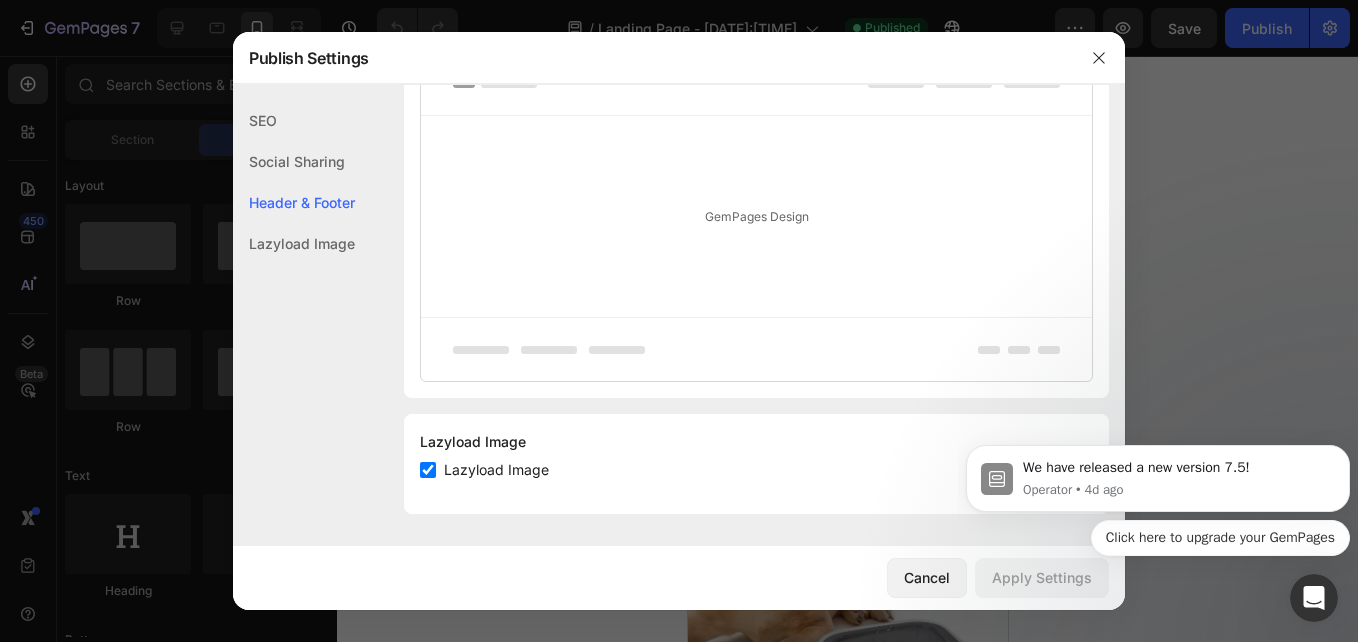 drag, startPoint x: 1118, startPoint y: 208, endPoint x: 141, endPoint y: 190, distance: 977.1658 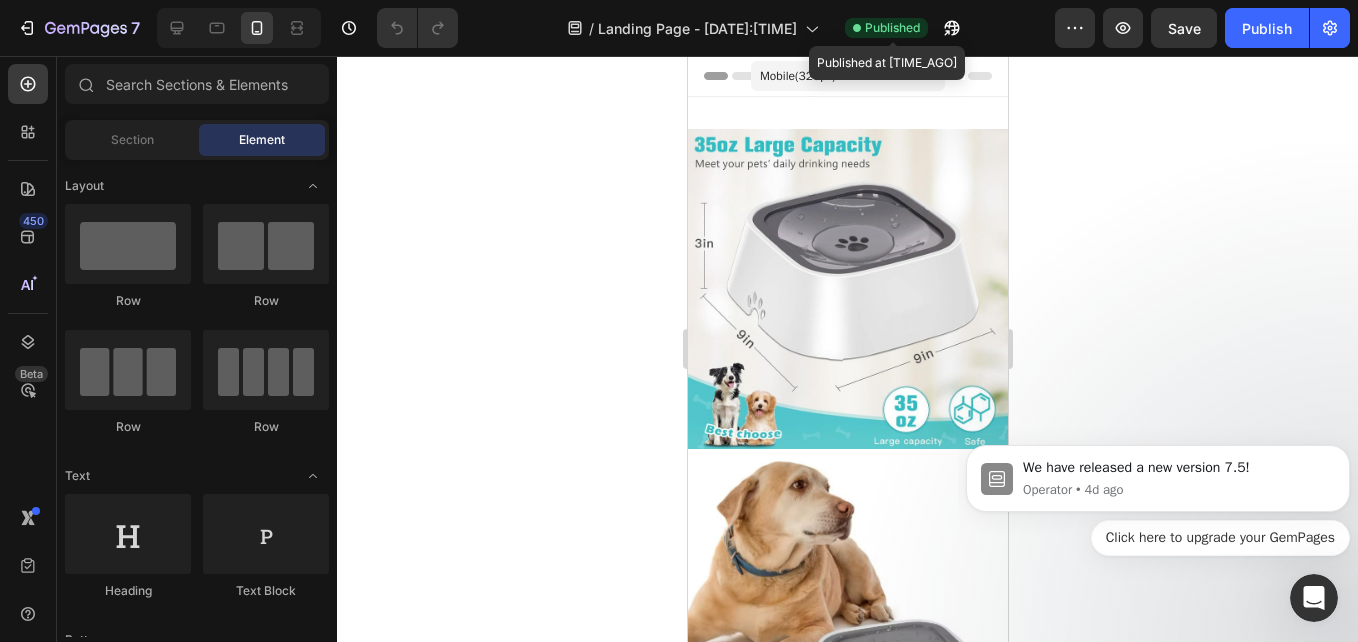 click on "Published" at bounding box center [892, 28] 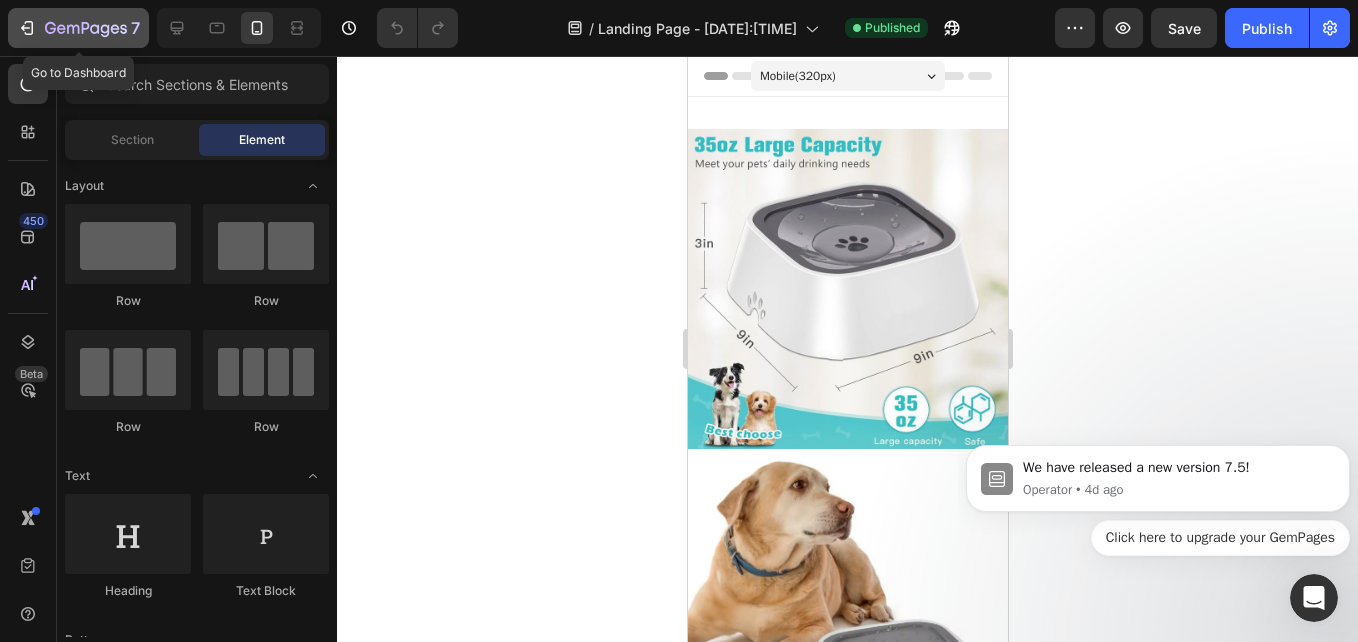 click on "7" 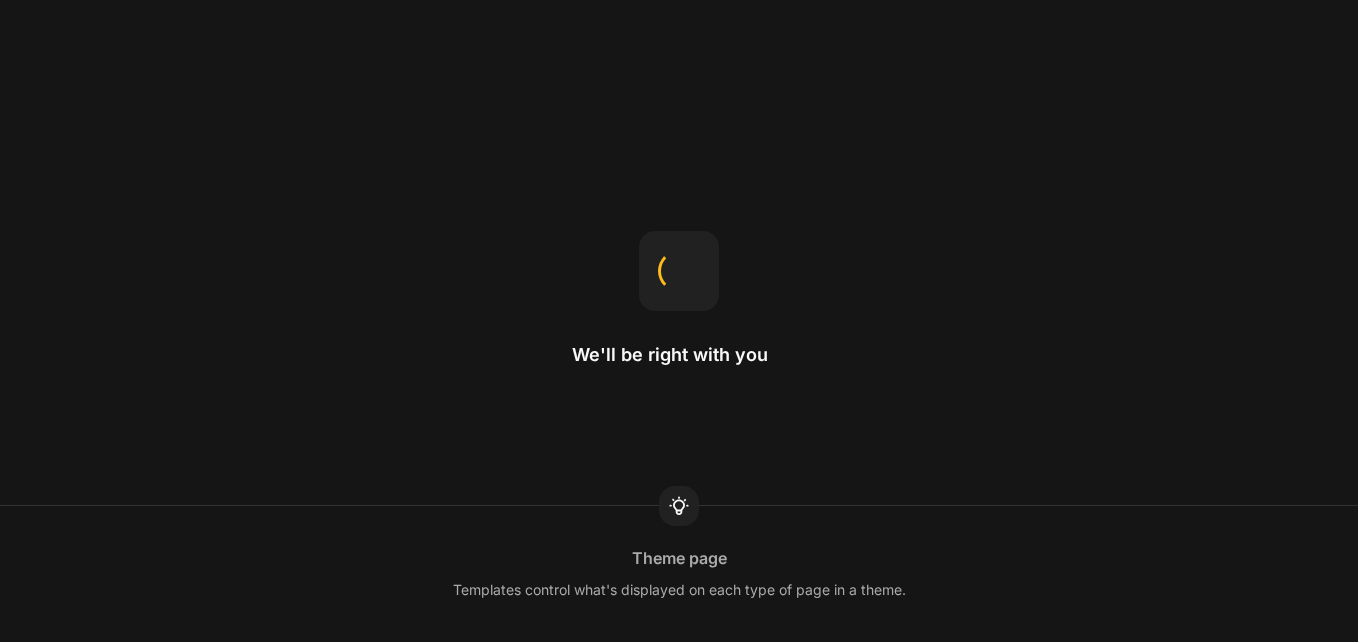 scroll, scrollTop: 0, scrollLeft: 0, axis: both 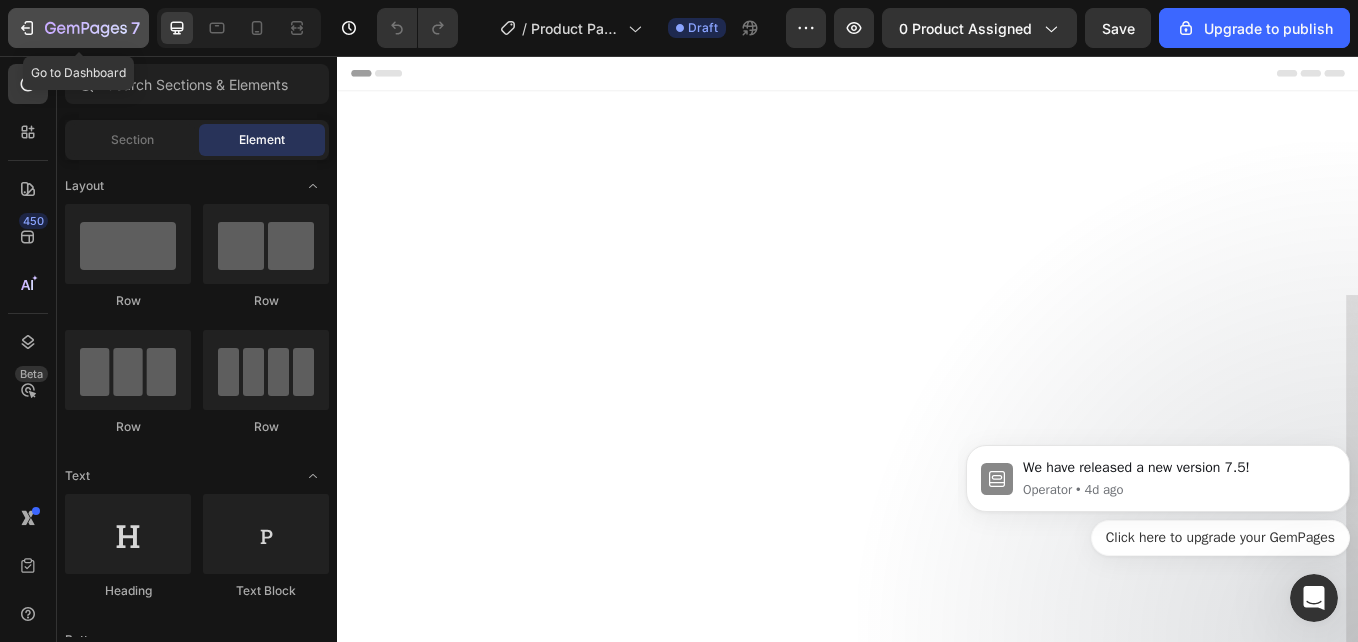 click on "7" at bounding box center (78, 28) 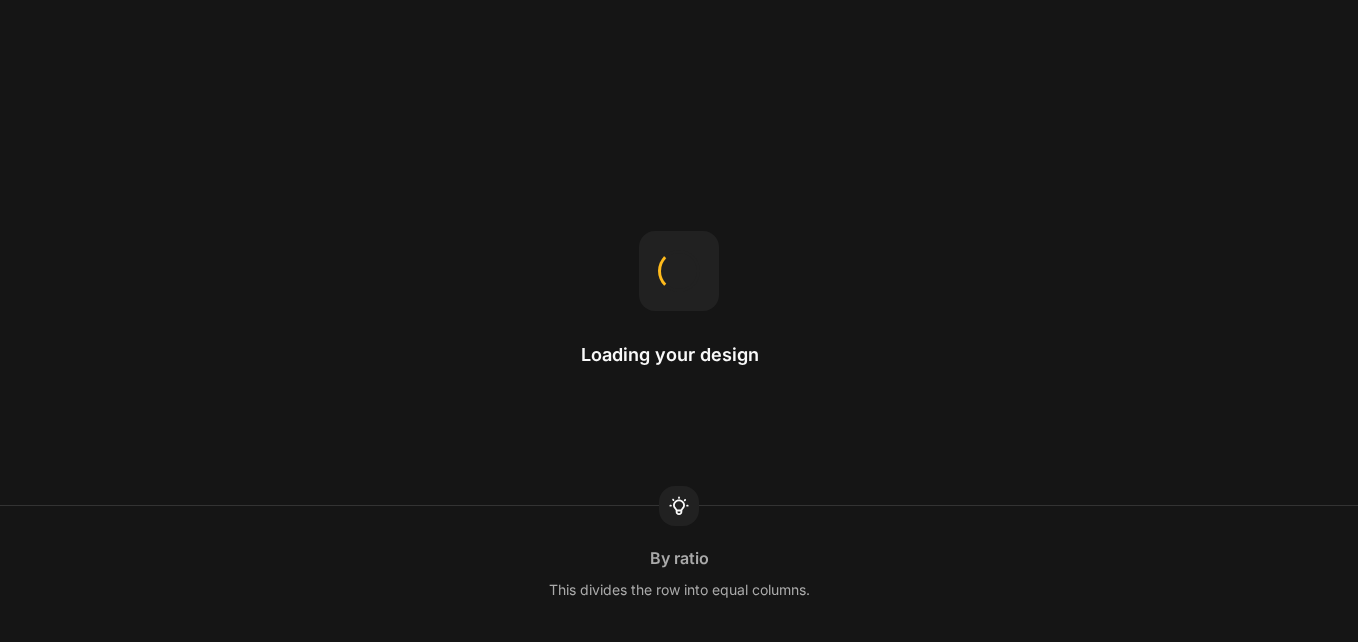 scroll, scrollTop: 0, scrollLeft: 0, axis: both 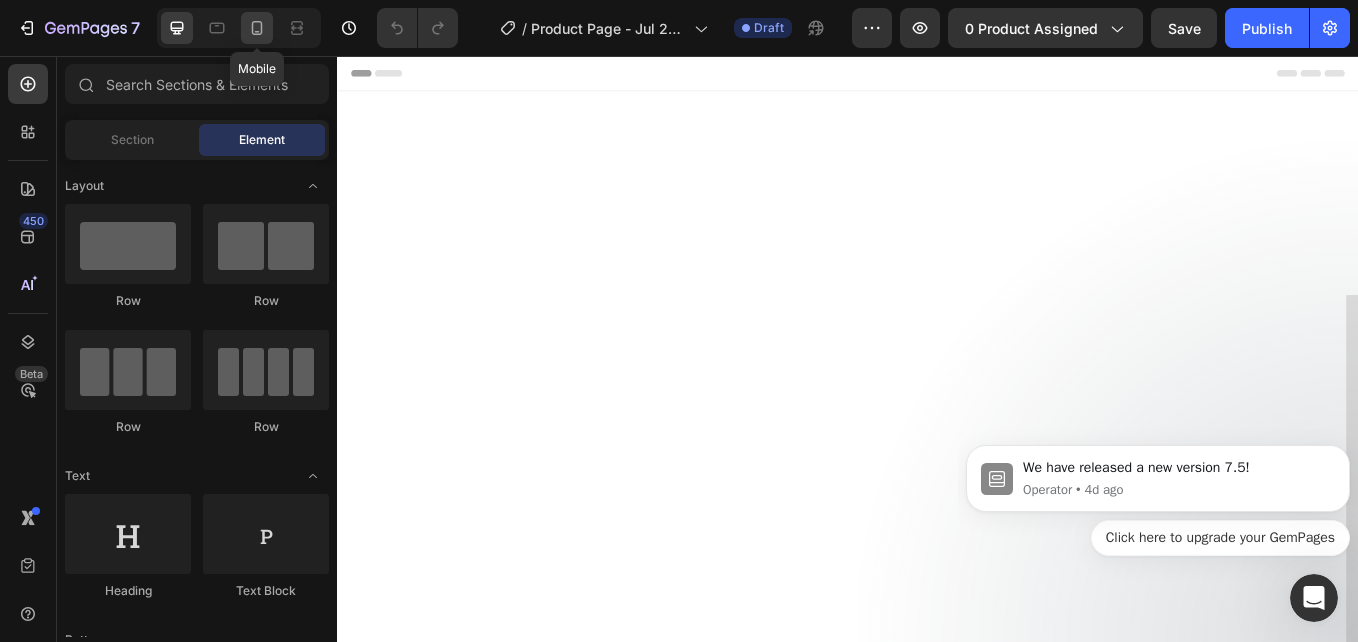 click 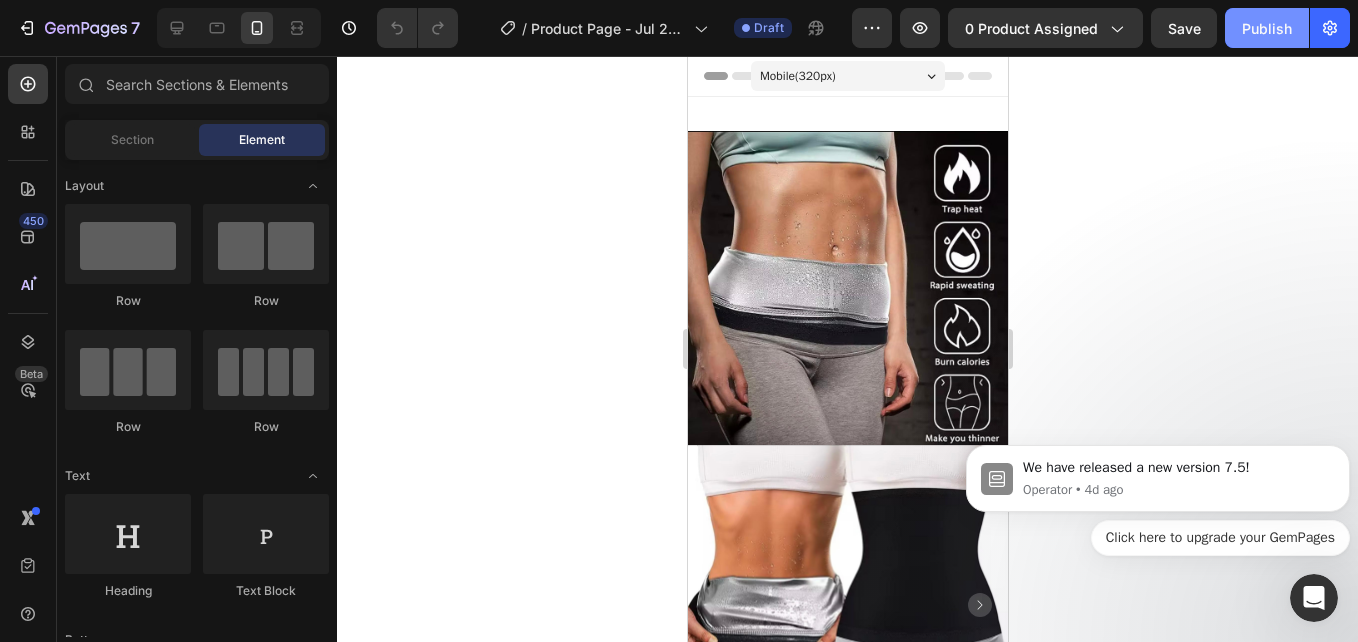 click on "Publish" at bounding box center (1267, 28) 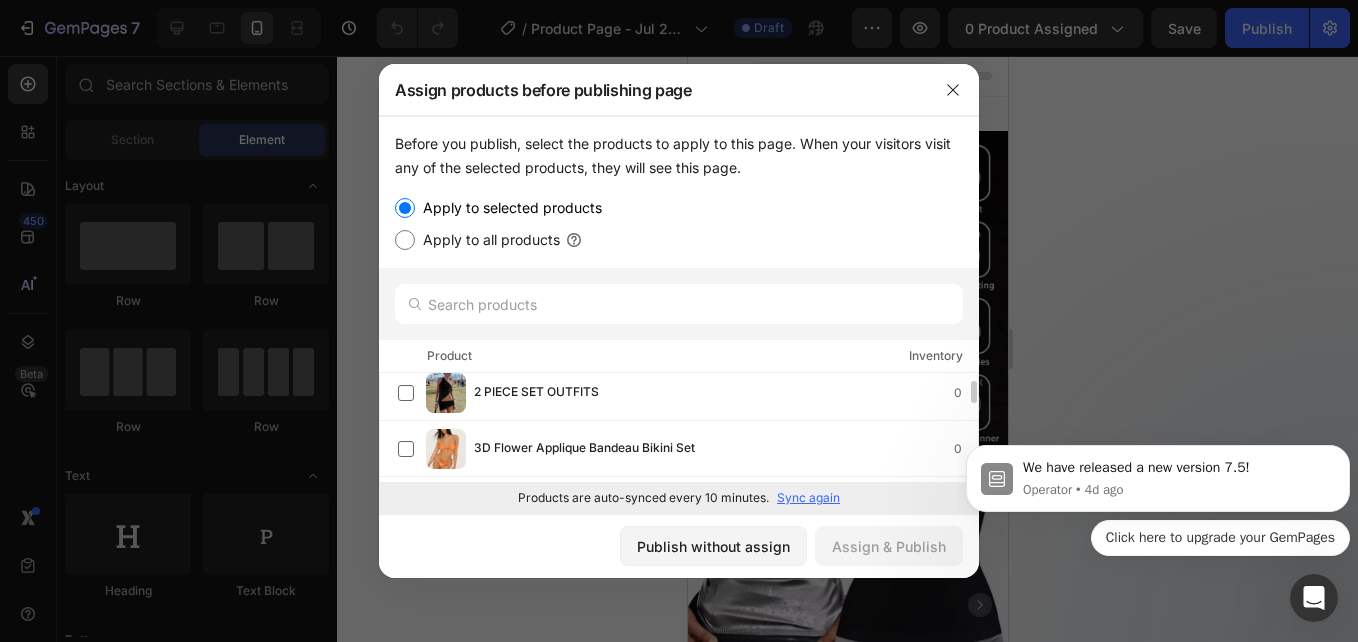 scroll, scrollTop: 57, scrollLeft: 0, axis: vertical 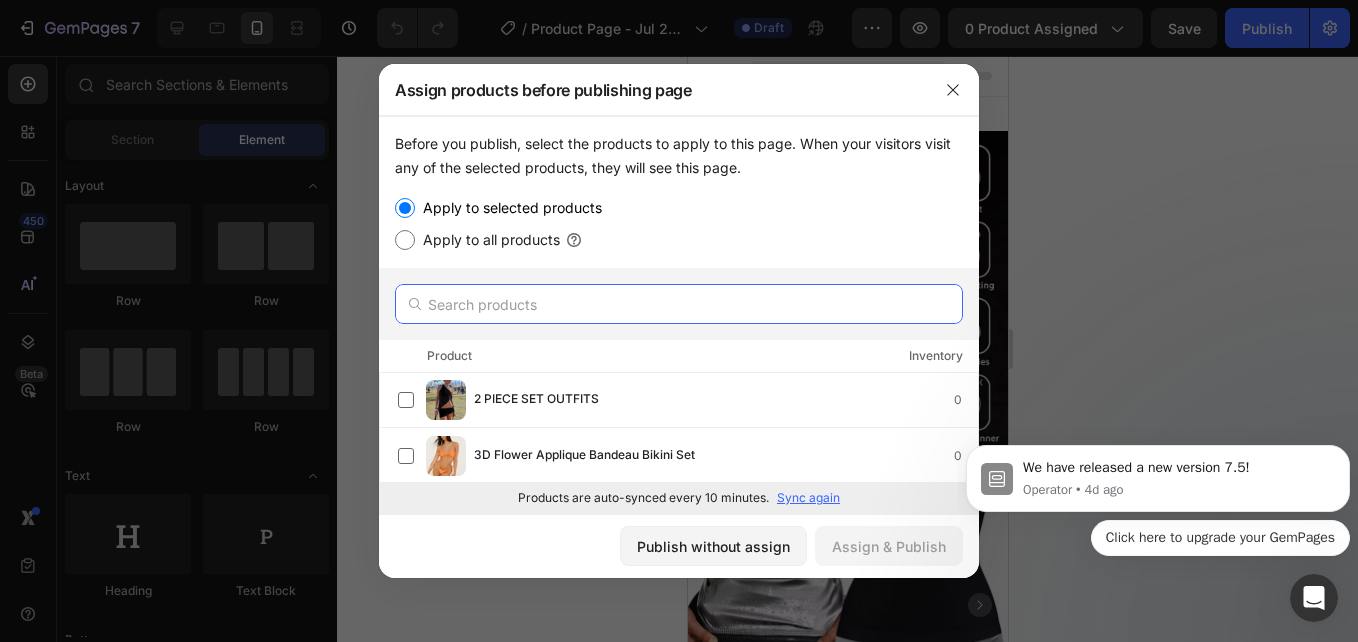 click at bounding box center (679, 304) 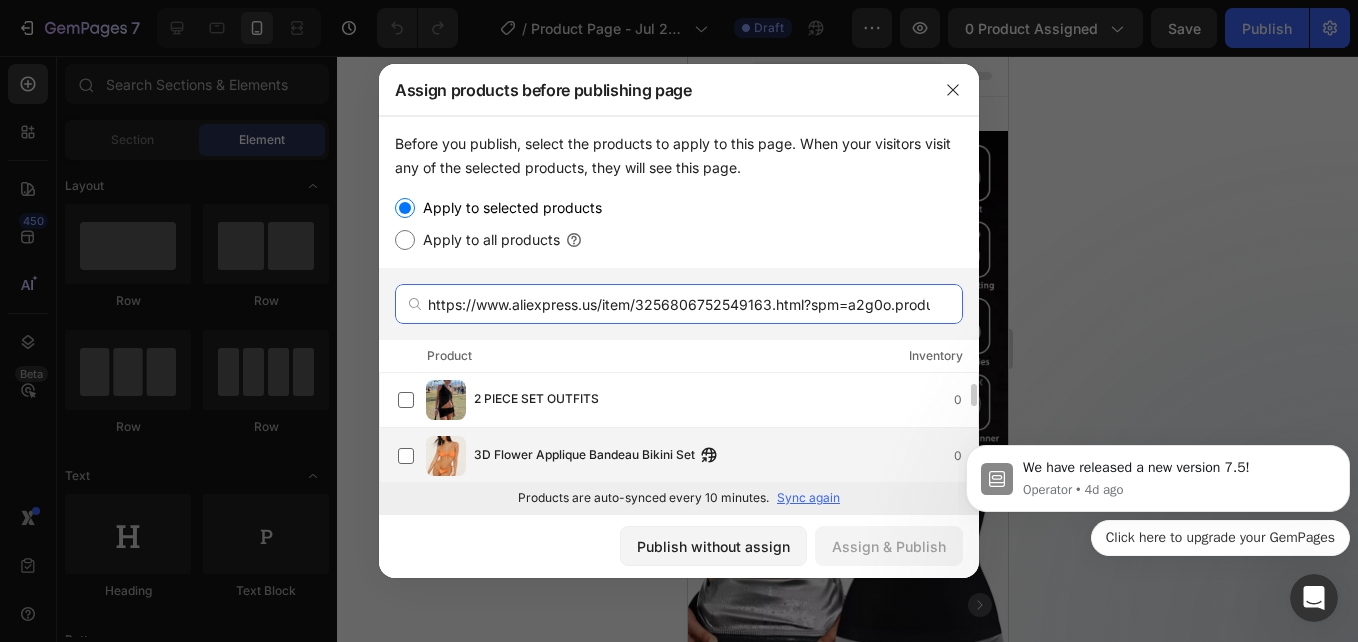 scroll, scrollTop: 0, scrollLeft: 3320, axis: horizontal 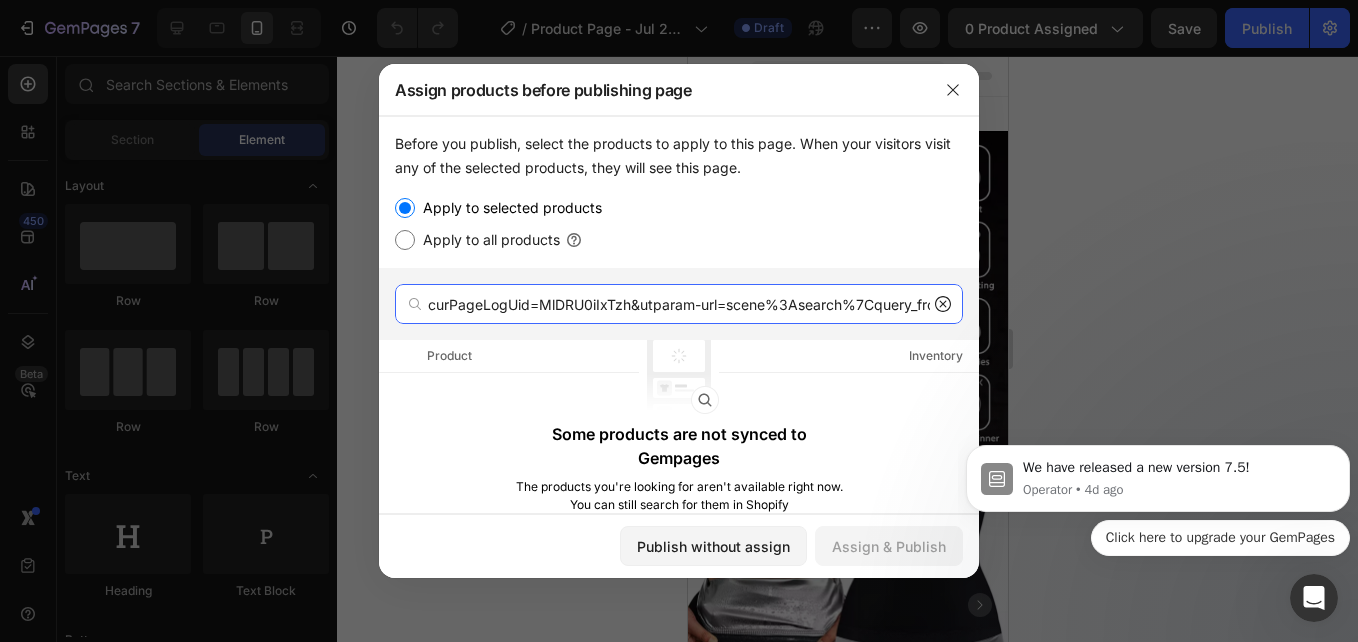 type on "https://www.aliexpress.us/item/3256806752549163.html?spm=a2g0o.productlist.main.30.2b63323dDDHvvZ&algo_pvid=63d36a3f-766f-4c44-ab8f-f7f9c2ff9b0a&algo_exp_id=63d36a3f-766f-4c44-ab8f-f7f9c2ff9b0a-29&pdp_ext_f=%7B%22order%22%3A%22328%22%2C%22eval%22%3A%221%22%7D&pdp_npi=4%40dis%21EUR%214.04%210.89%21%21%214.50%210.99%21%402101c5b217541602508714424e24dc%2112000038792798081%21sea%21US%213026939177%21ABX&curPageLogUid=MlDRU0iIxTzh&utparam-url=scene%3Asearch%7Cquery_from%3A" 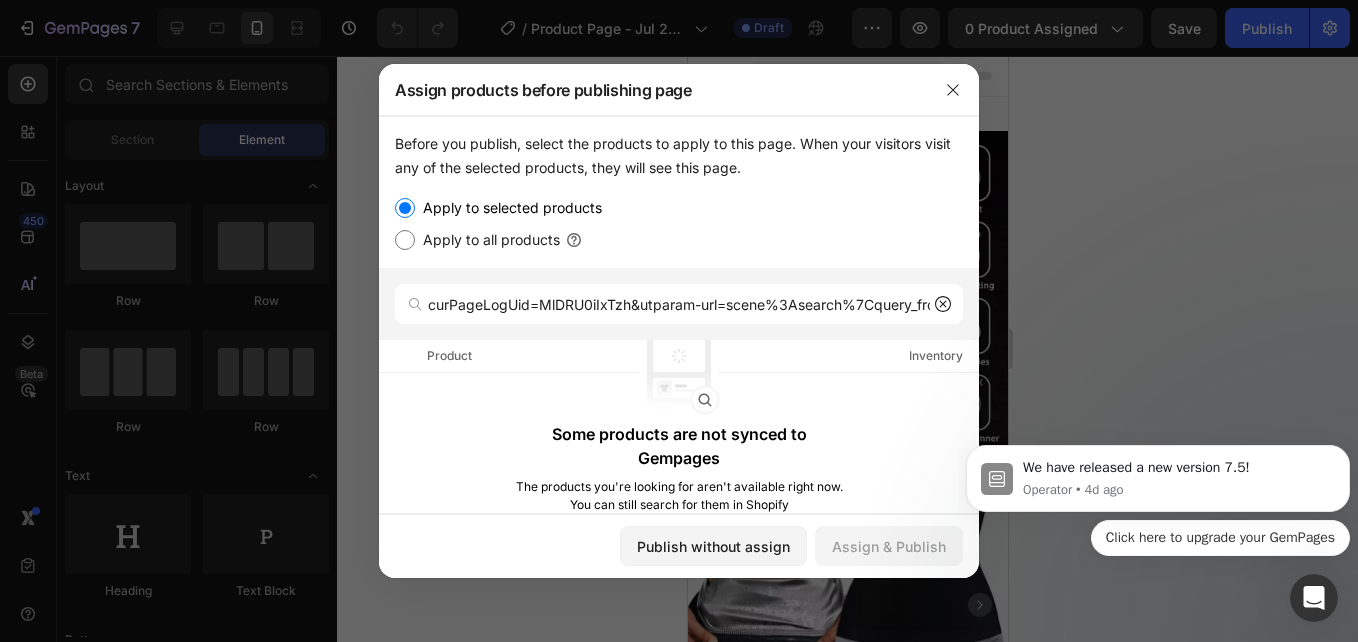 scroll, scrollTop: 0, scrollLeft: 0, axis: both 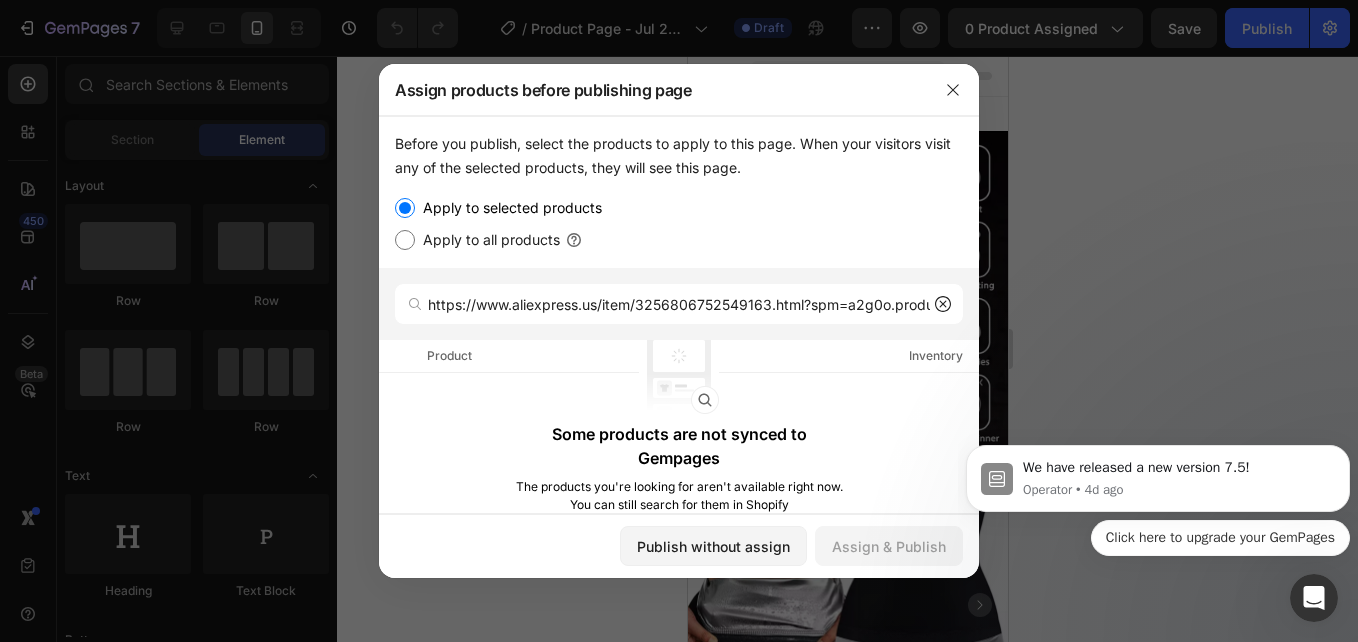 click 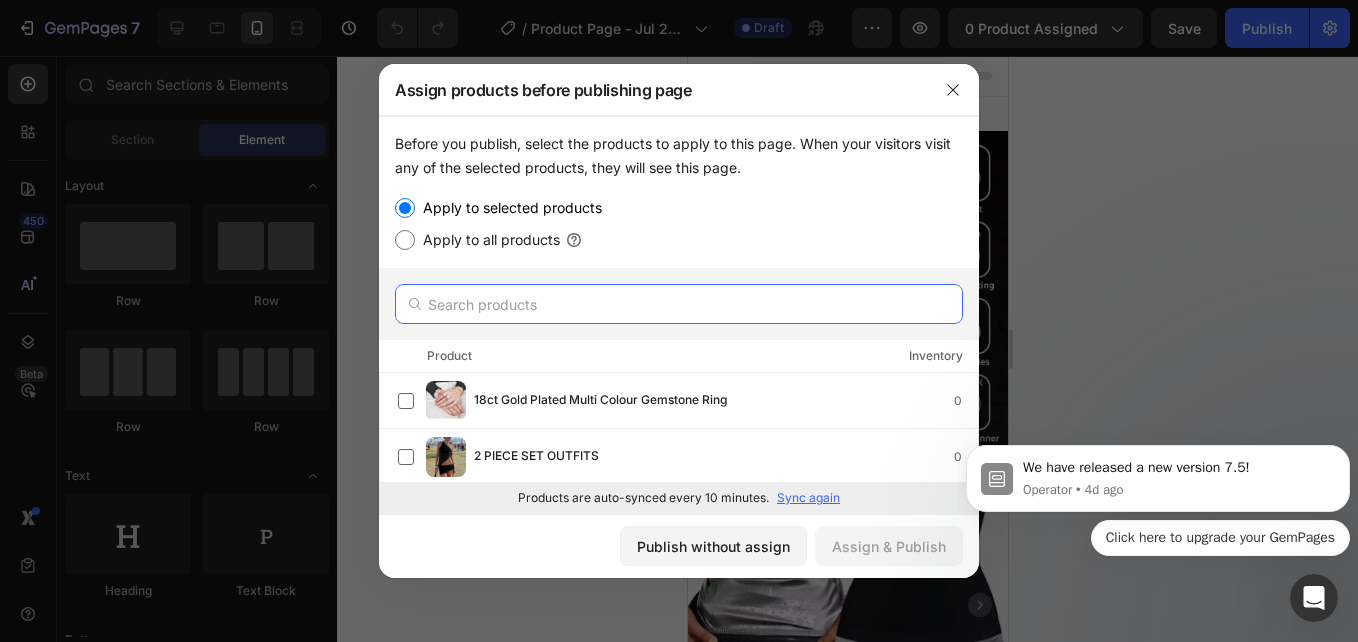 click at bounding box center (679, 304) 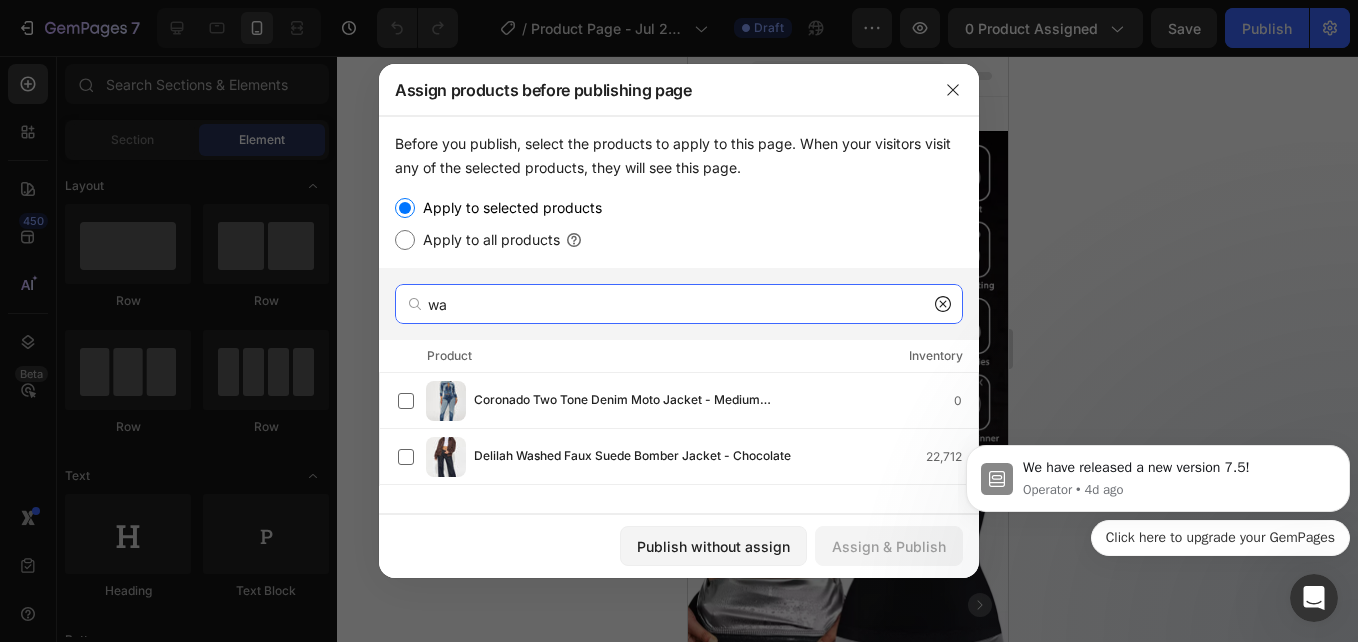type on "w" 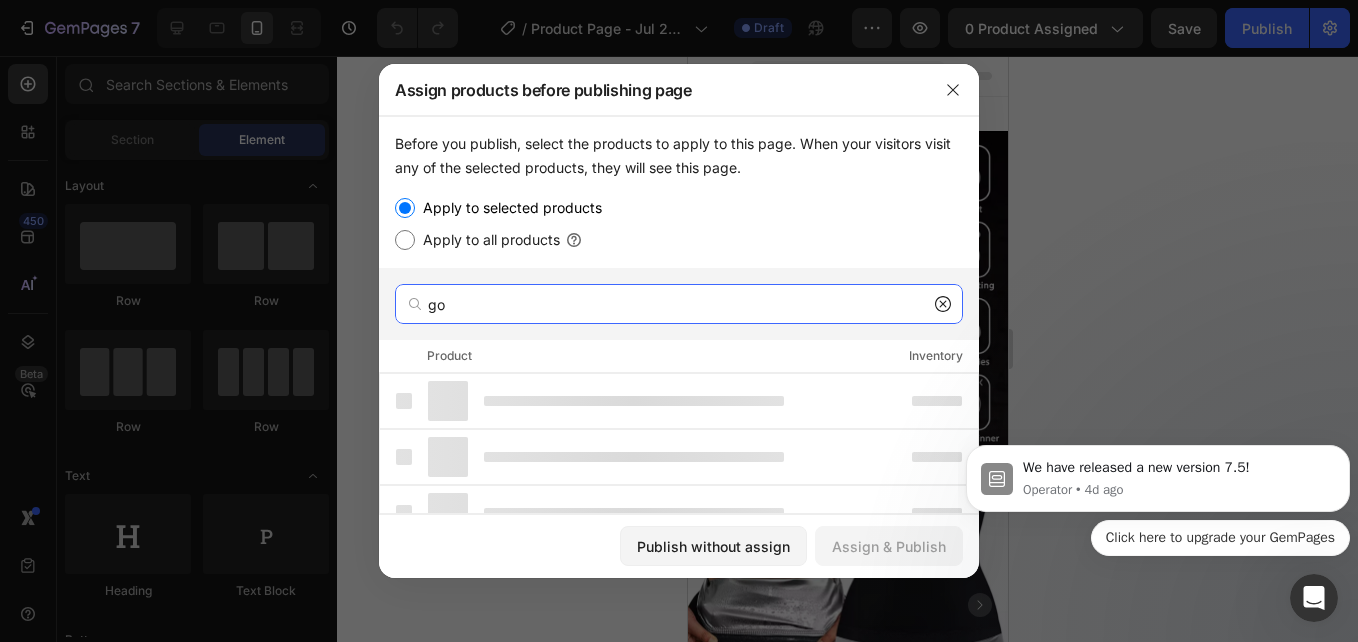 type on "g" 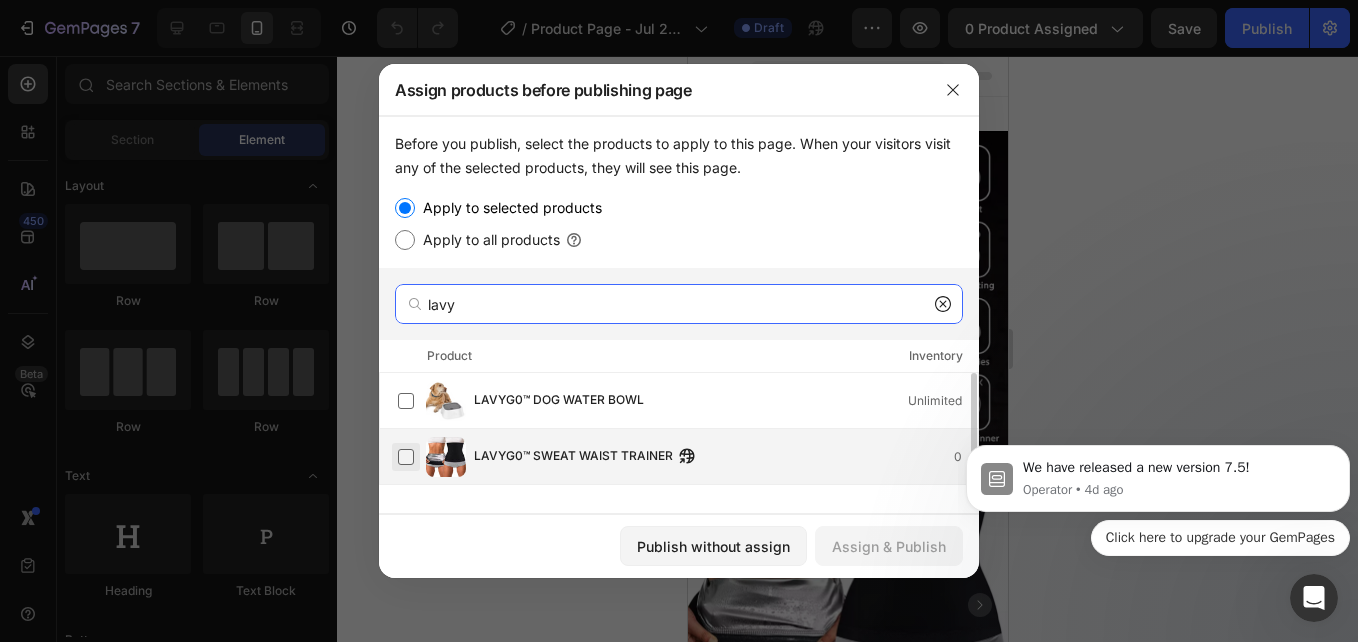 type on "lavy" 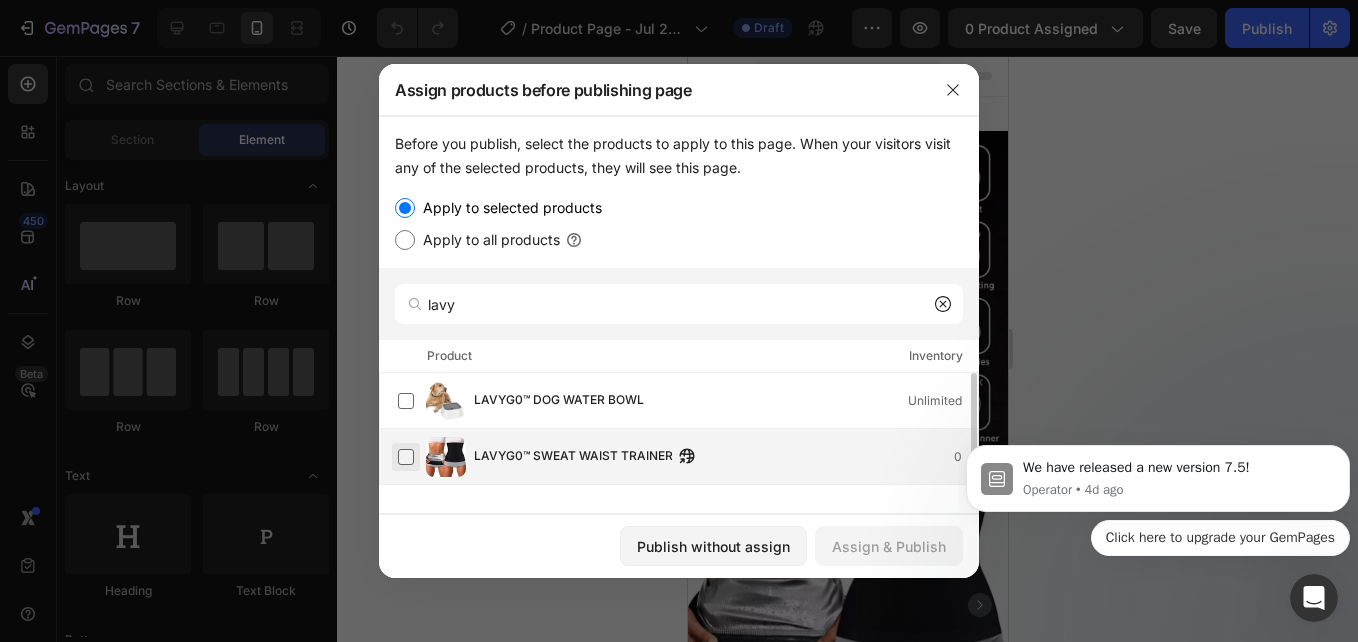 click at bounding box center (406, 457) 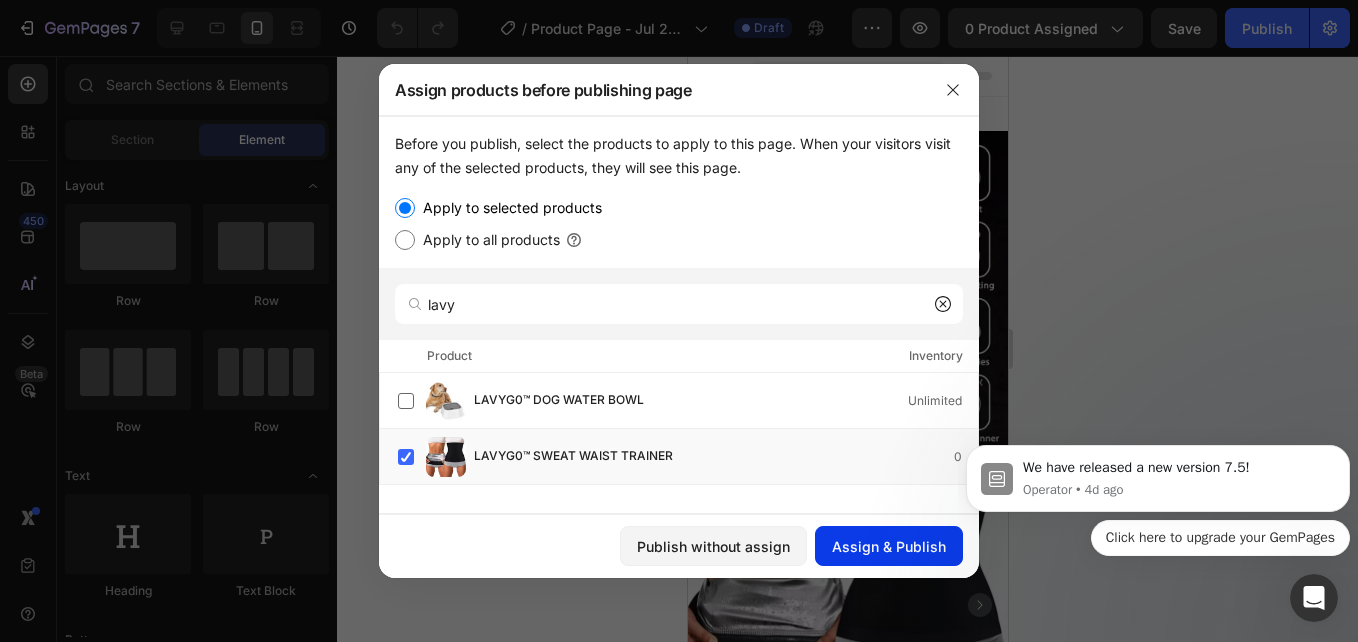 click on "Assign & Publish" at bounding box center [889, 546] 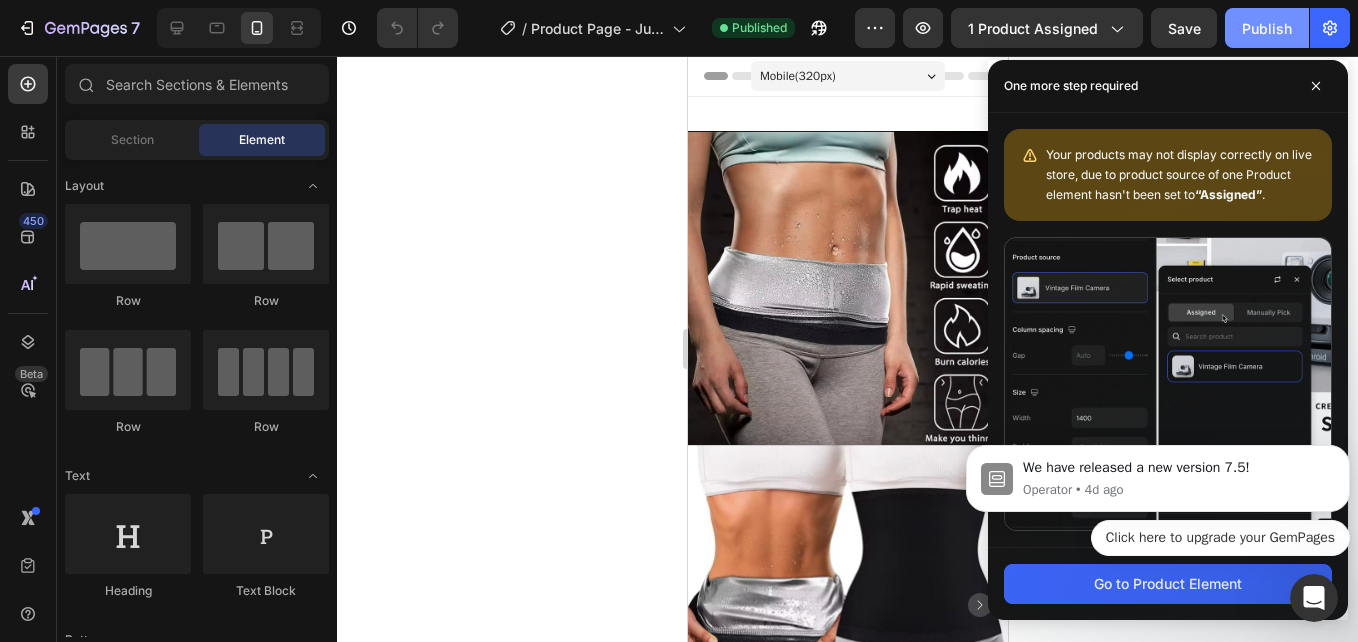 click on "Publish" at bounding box center (1267, 28) 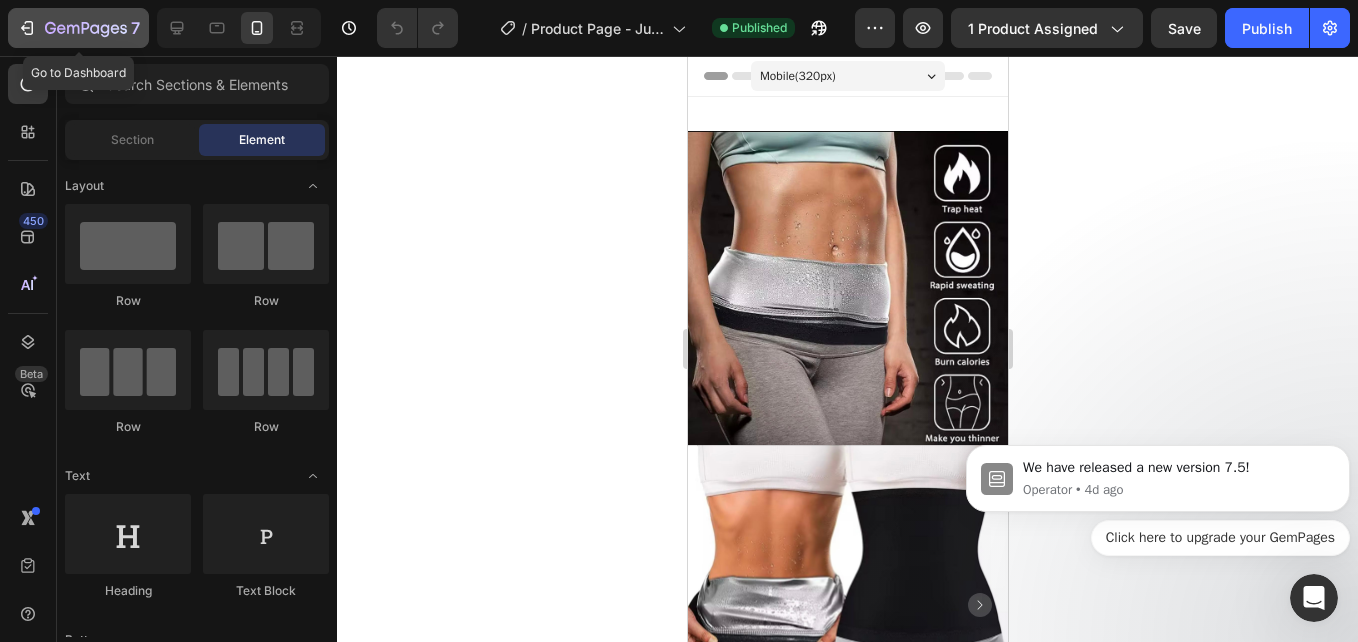 click 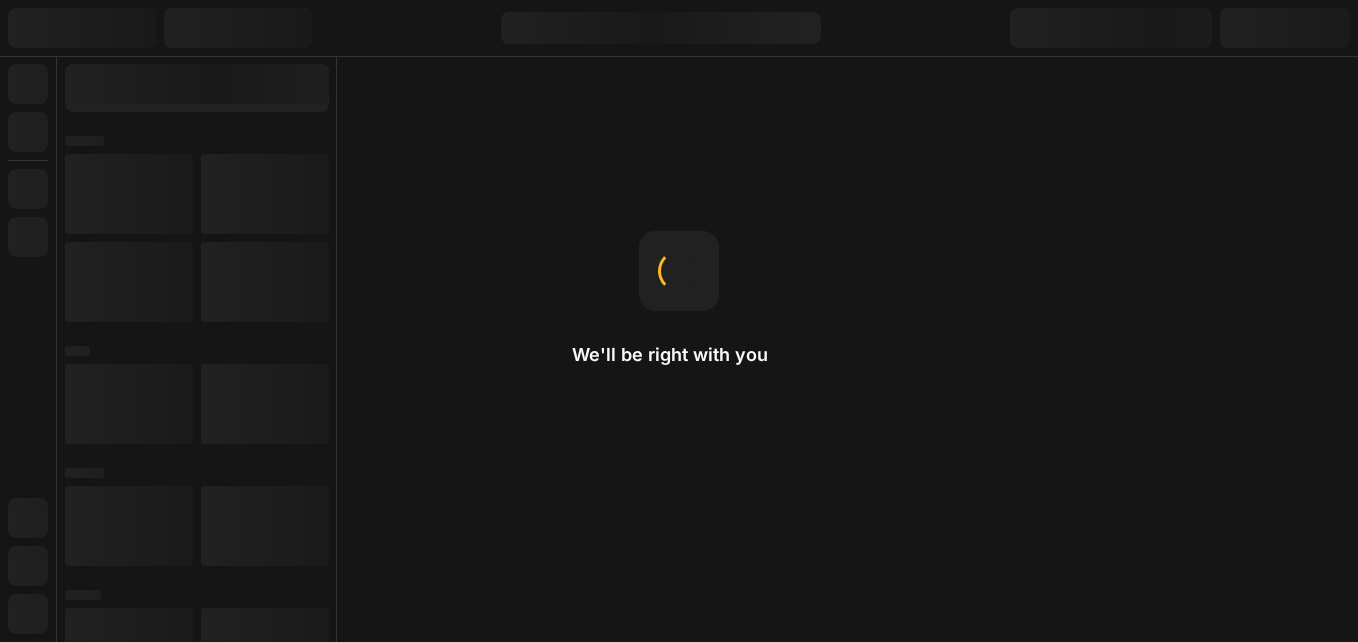 scroll, scrollTop: 0, scrollLeft: 0, axis: both 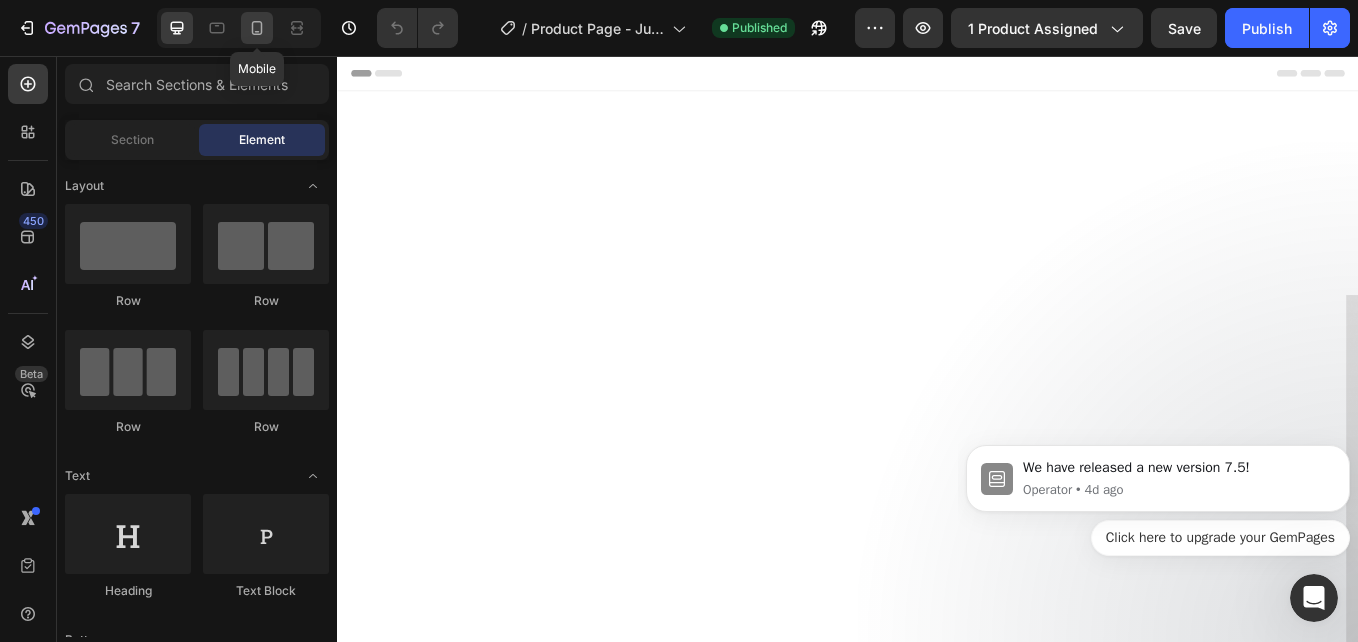 click 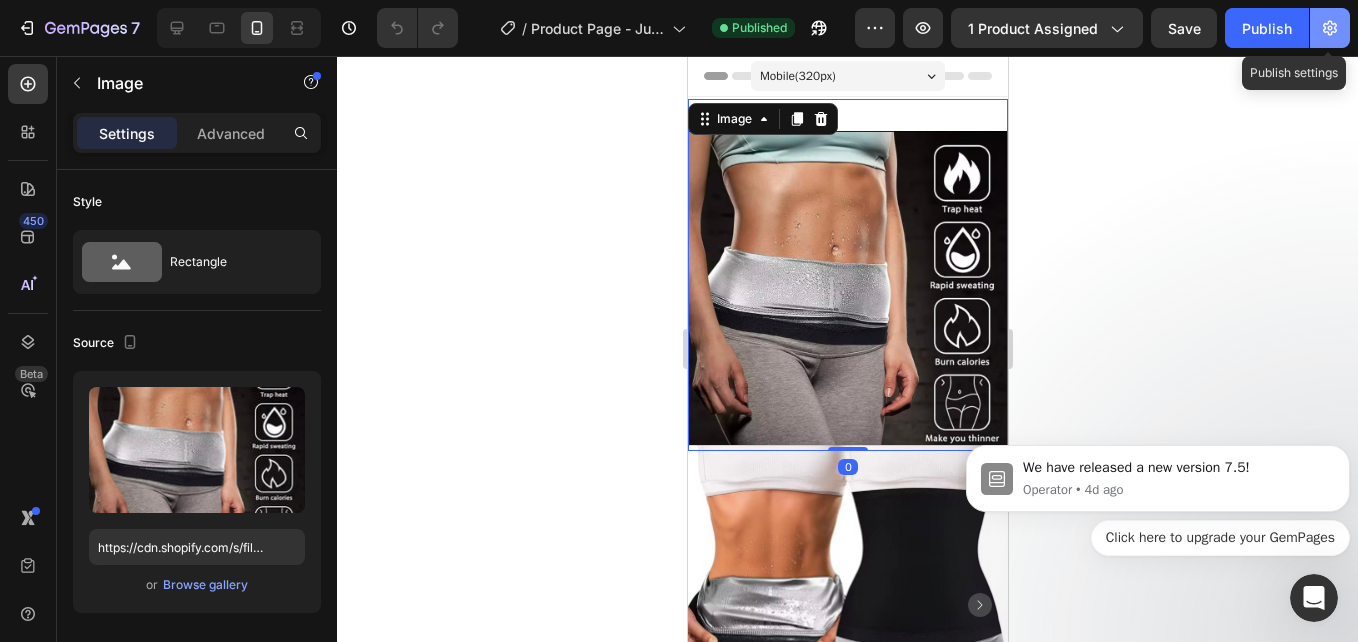 click 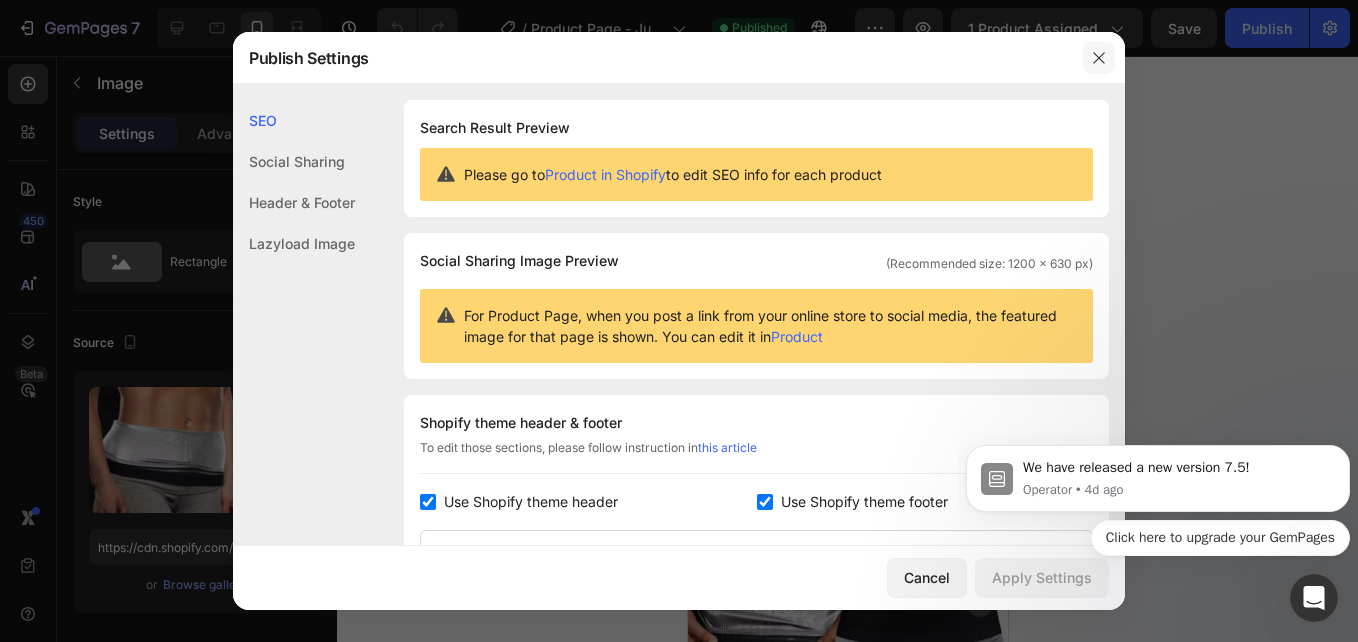 click 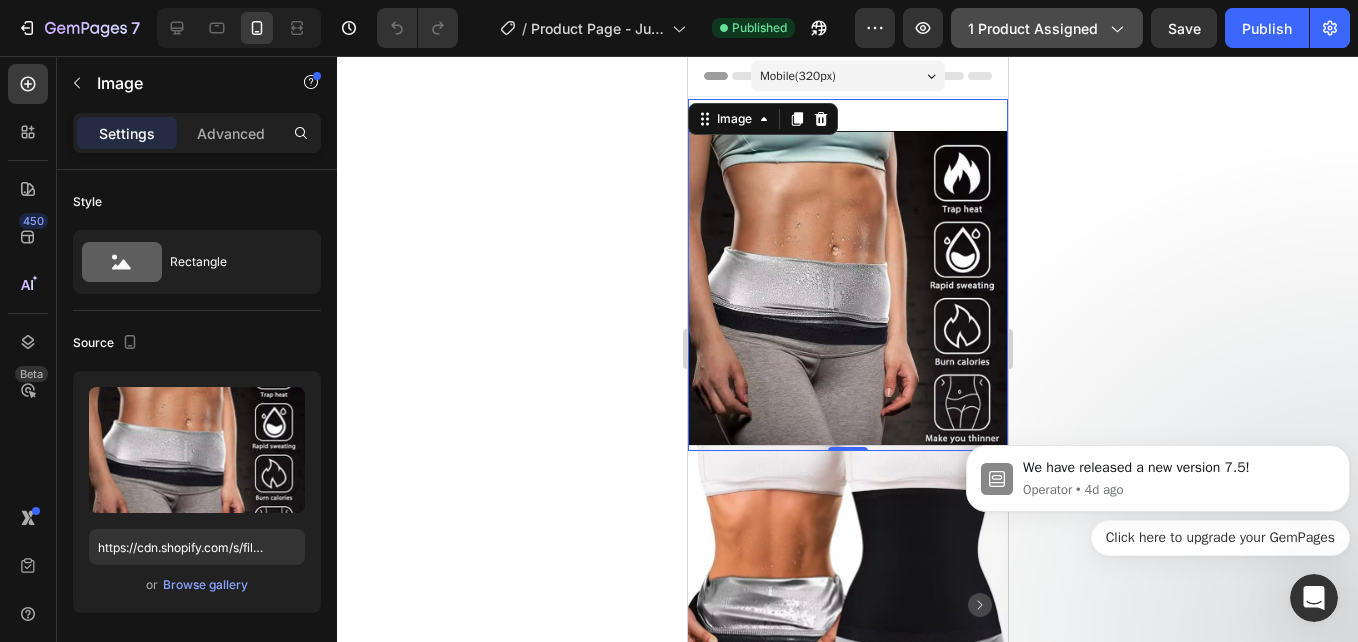 click on "1 product assigned" 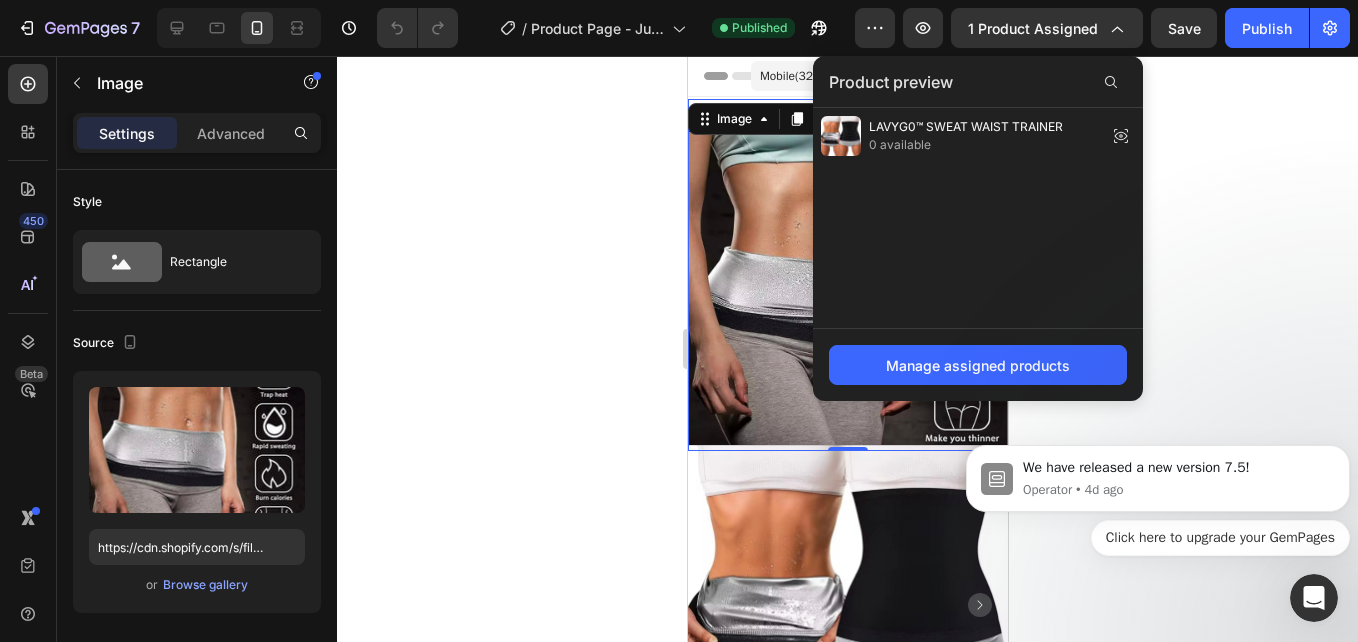 click 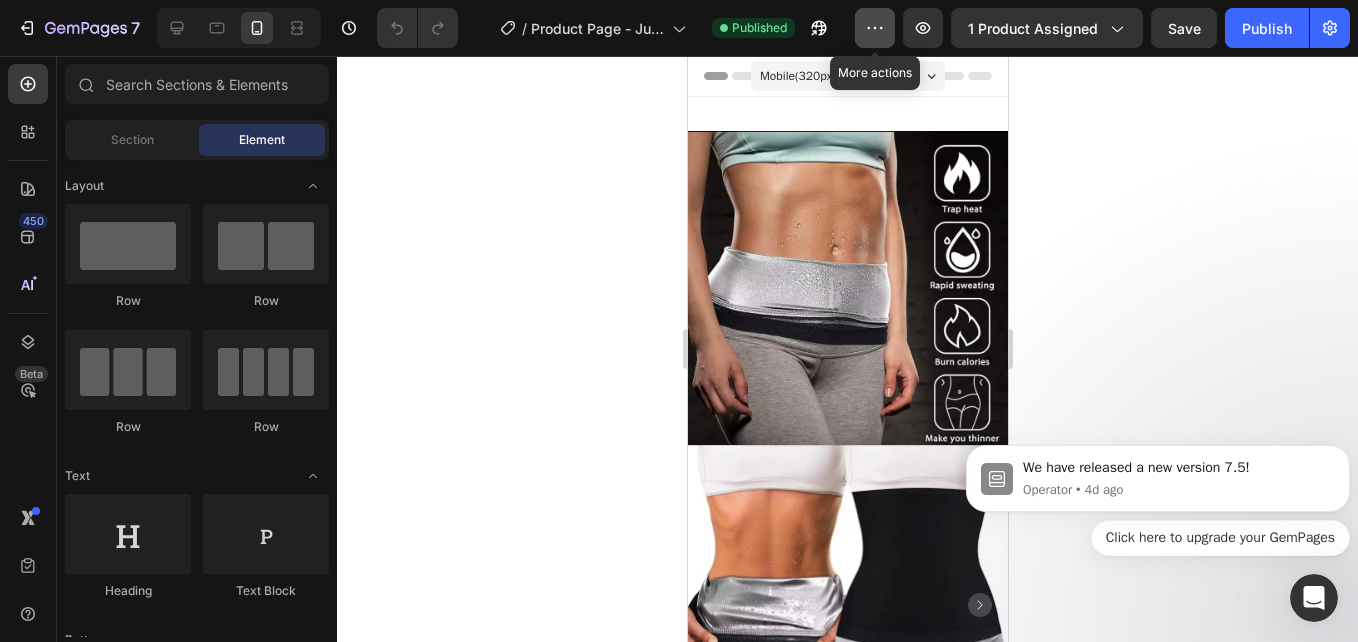 click 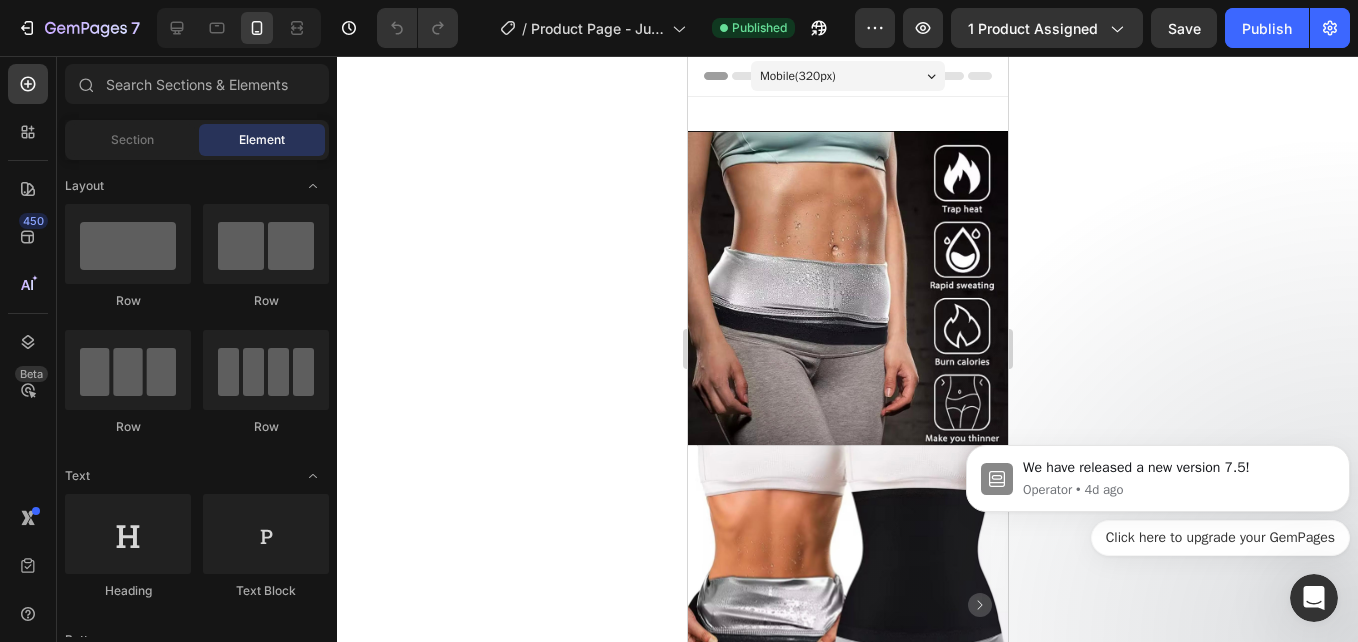 click 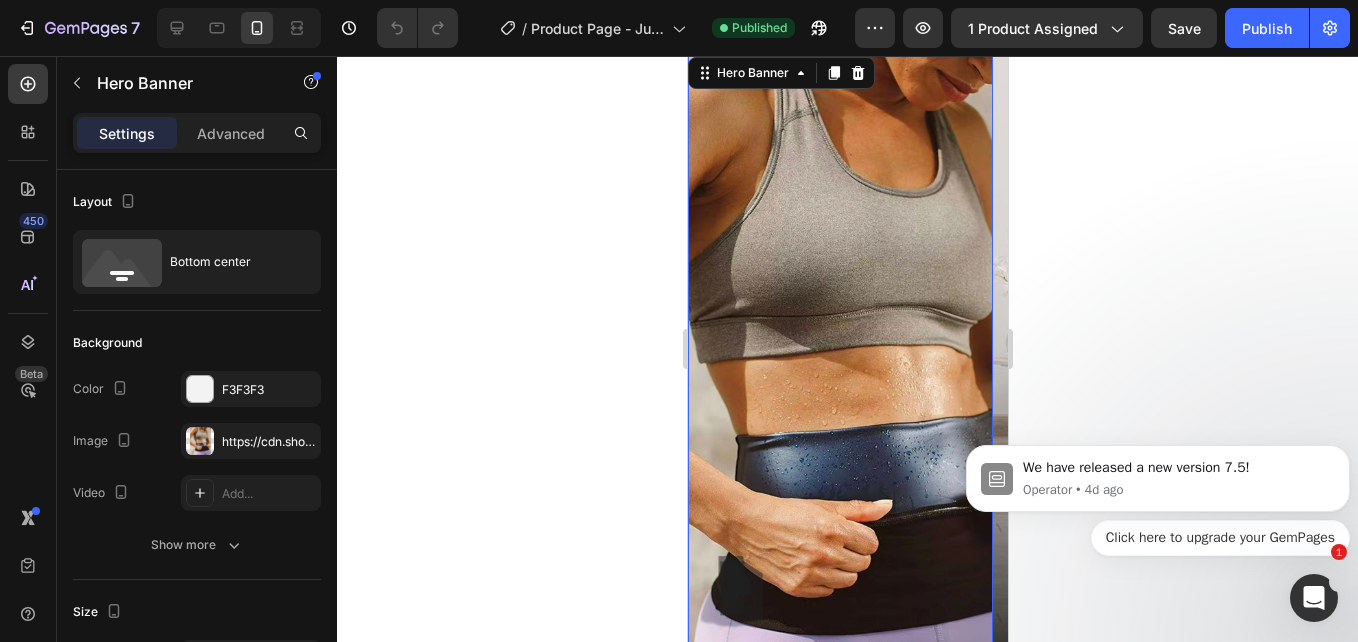 scroll, scrollTop: 1647, scrollLeft: 0, axis: vertical 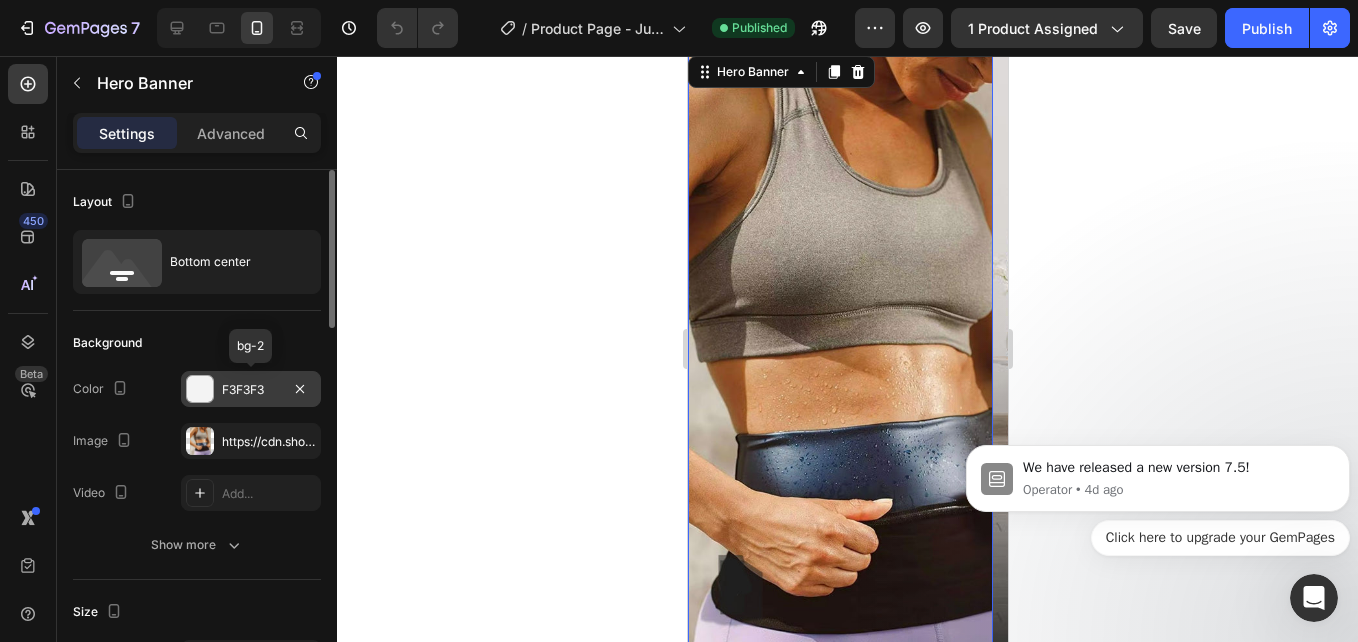 click on "F3F3F3" at bounding box center [251, 390] 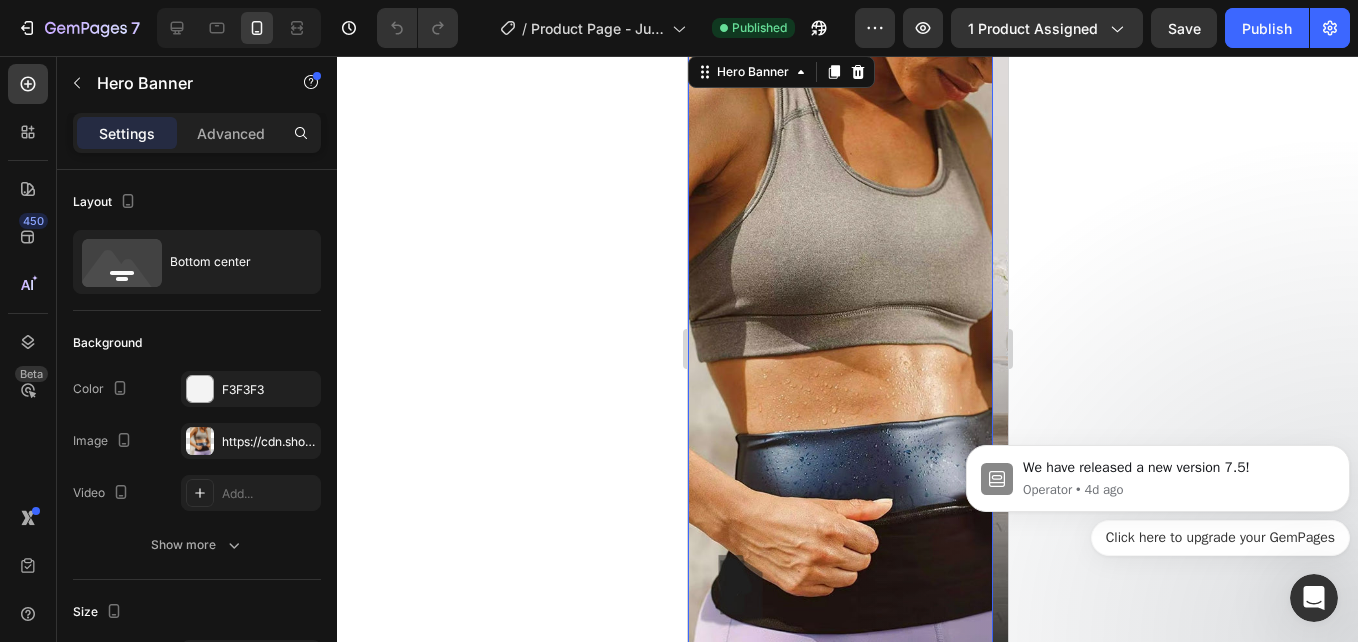 click 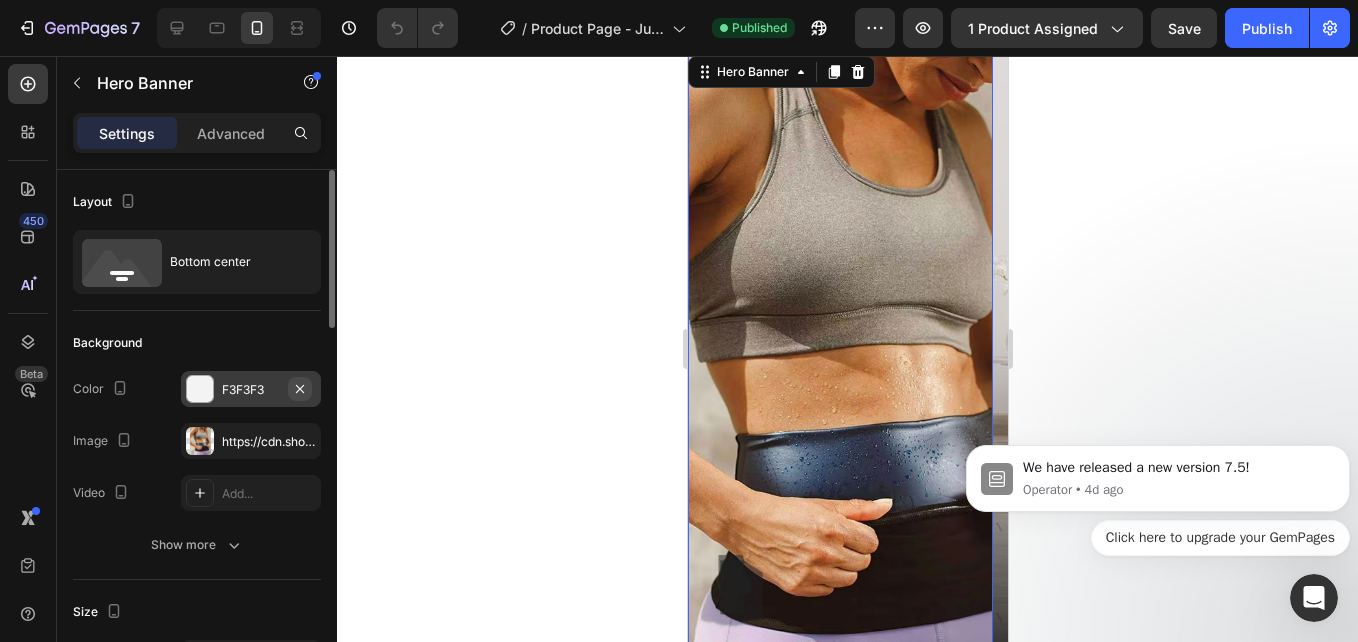 click 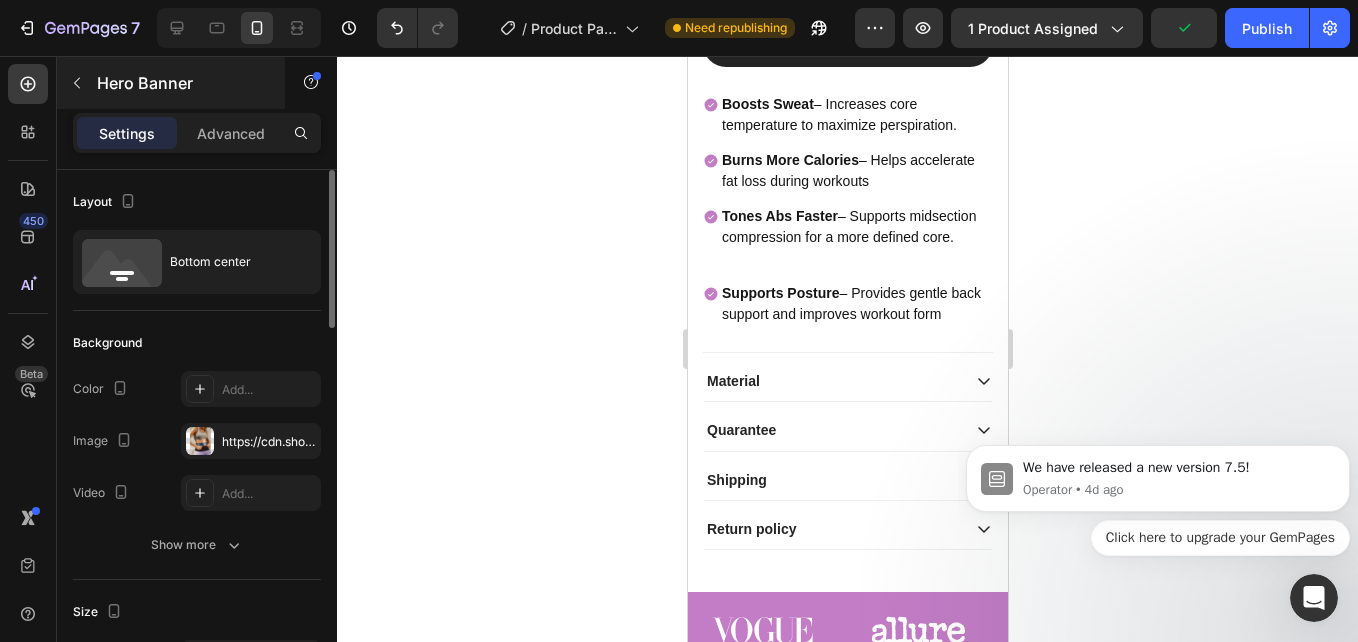 scroll, scrollTop: 1019, scrollLeft: 0, axis: vertical 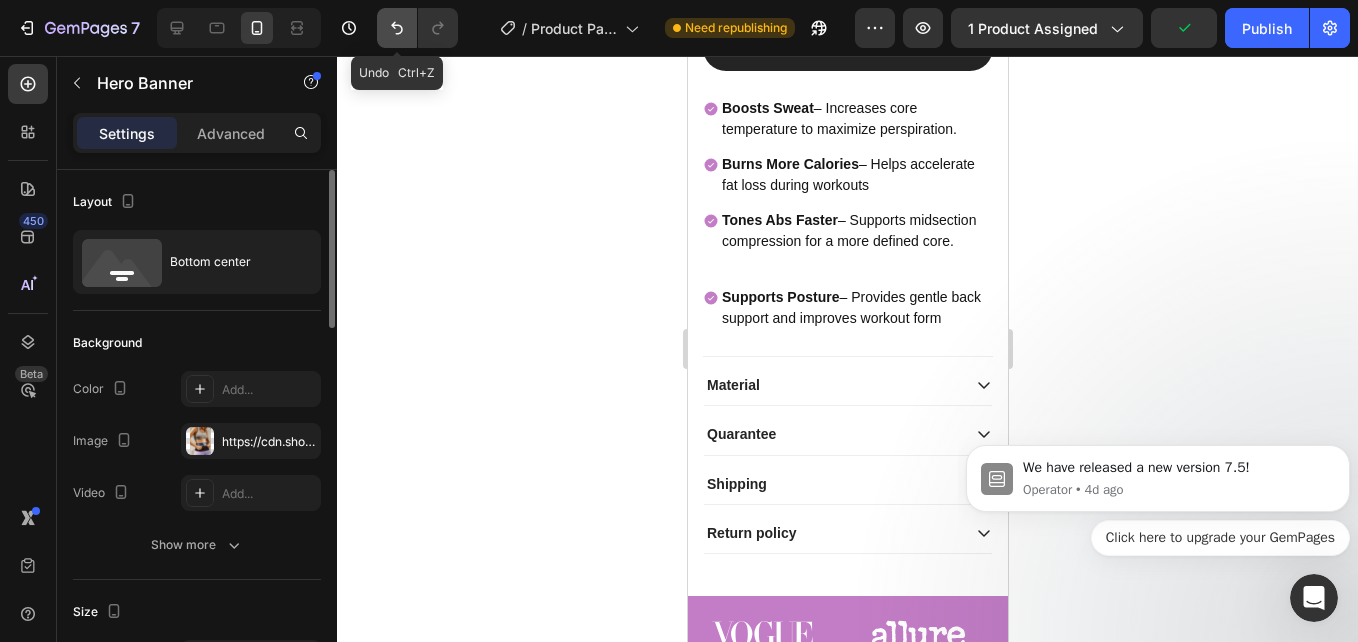 click 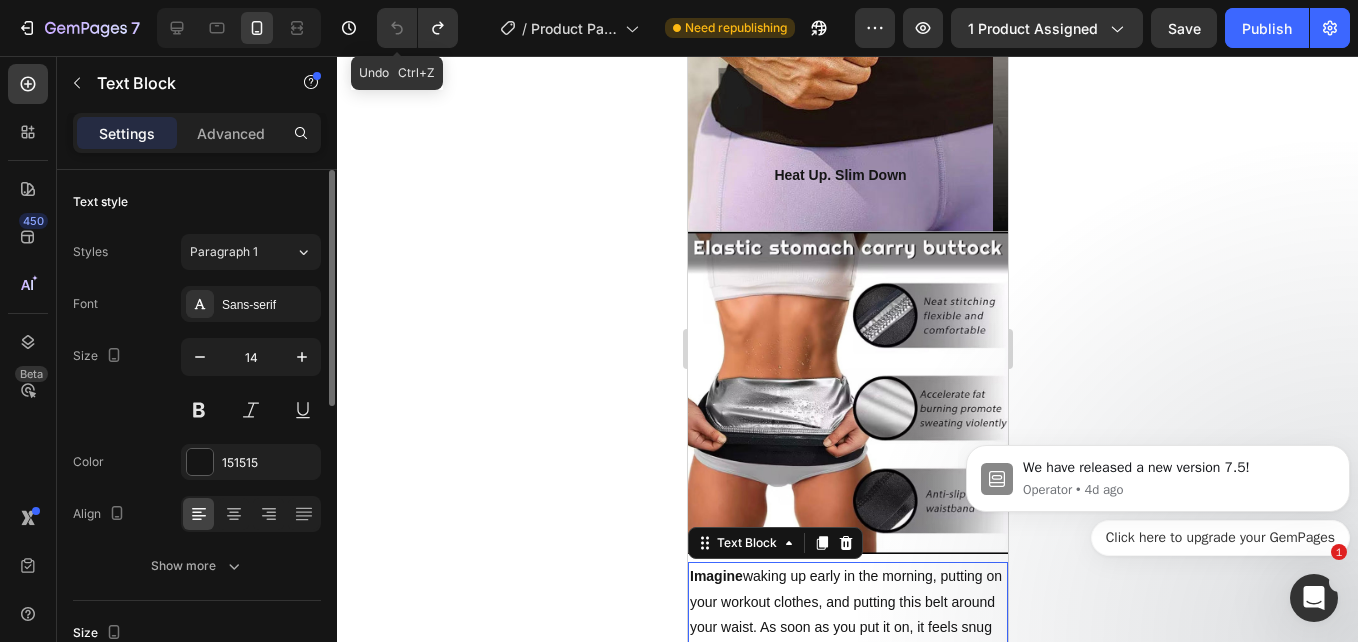 scroll, scrollTop: 2129, scrollLeft: 0, axis: vertical 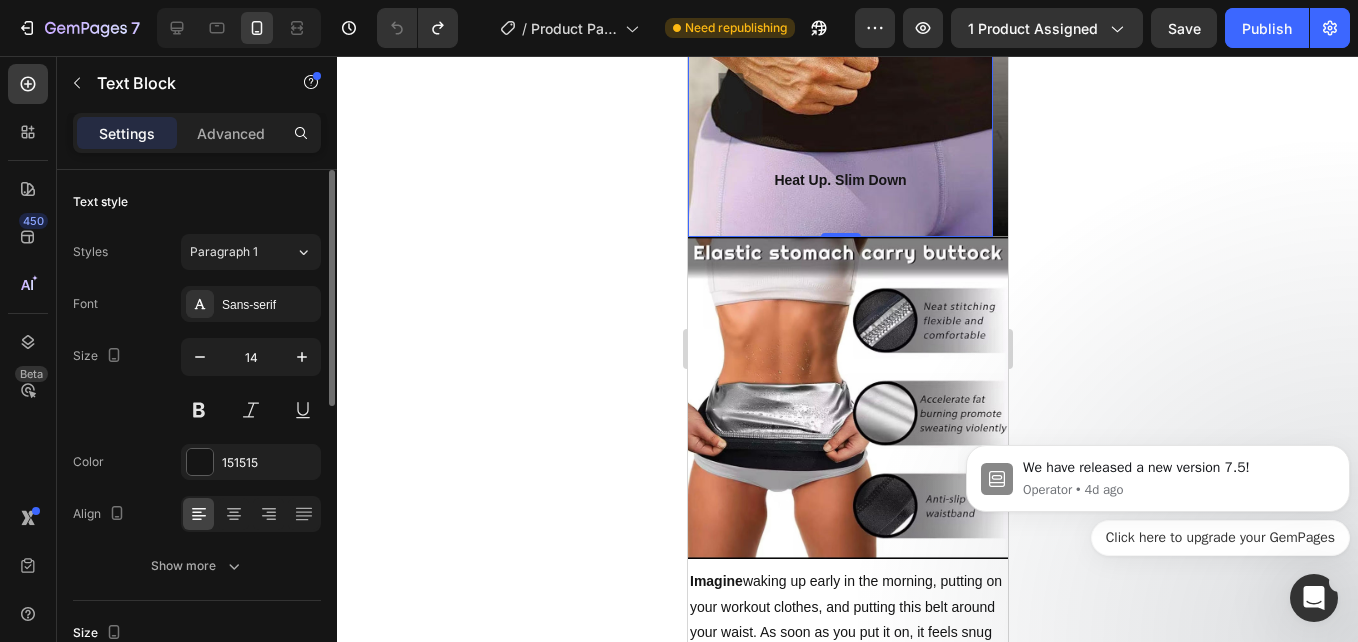 click on "Heat Up. Slim Down Button Row Hero Banner   0 Enjoy 20% OFF with Ecom New Collection Heading SHOP THE ECOM COLLECTION Button 90-Day No Question-Asked Guarantee Text block Row Hero Banner Carousel Section 4 Image Section 5 Imagine  waking up early in the morning, putting on your workout clothes, and putting this belt around your waist. As soon as you put it on, it feels snug but comfortable. It sticks to your skin and the anti-slip grip prevents it from moving. As you move around - doing light exercise, walking, or even cleaning your house - you start to feel your body heat up. You notice that your body is sweating more than usual, especially in the abdominal area. Text Block Section 6 Root" at bounding box center (847, 859) 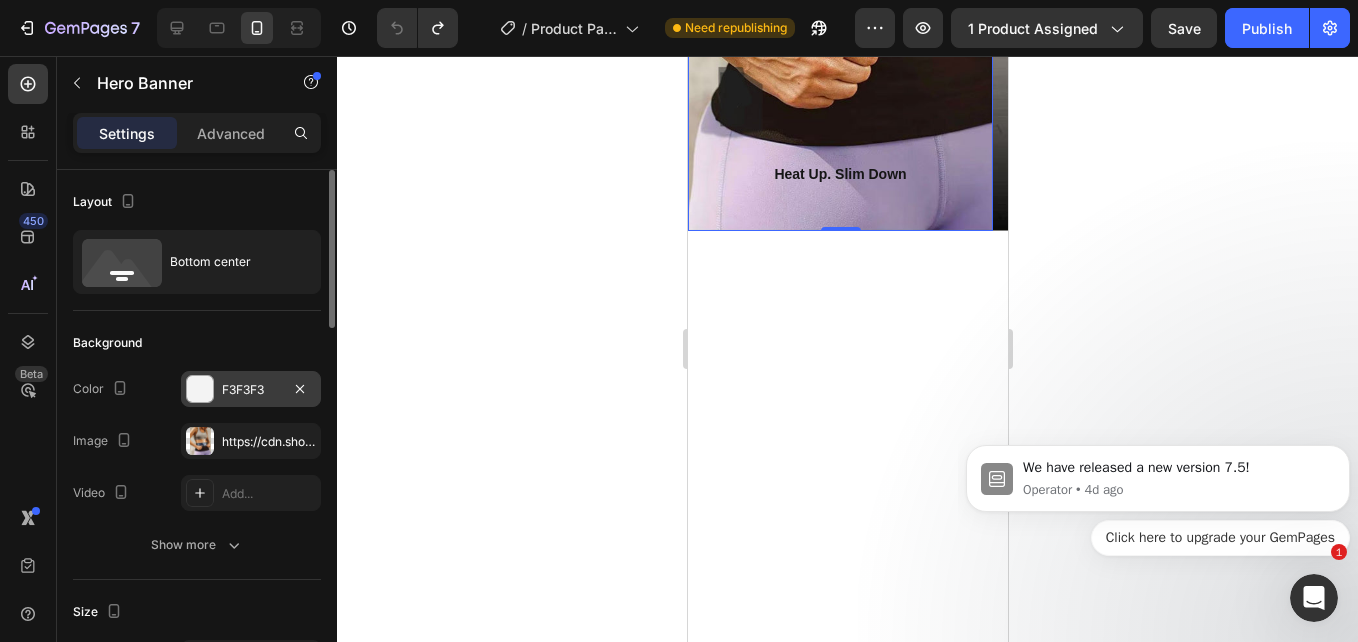 scroll, scrollTop: 1462, scrollLeft: 0, axis: vertical 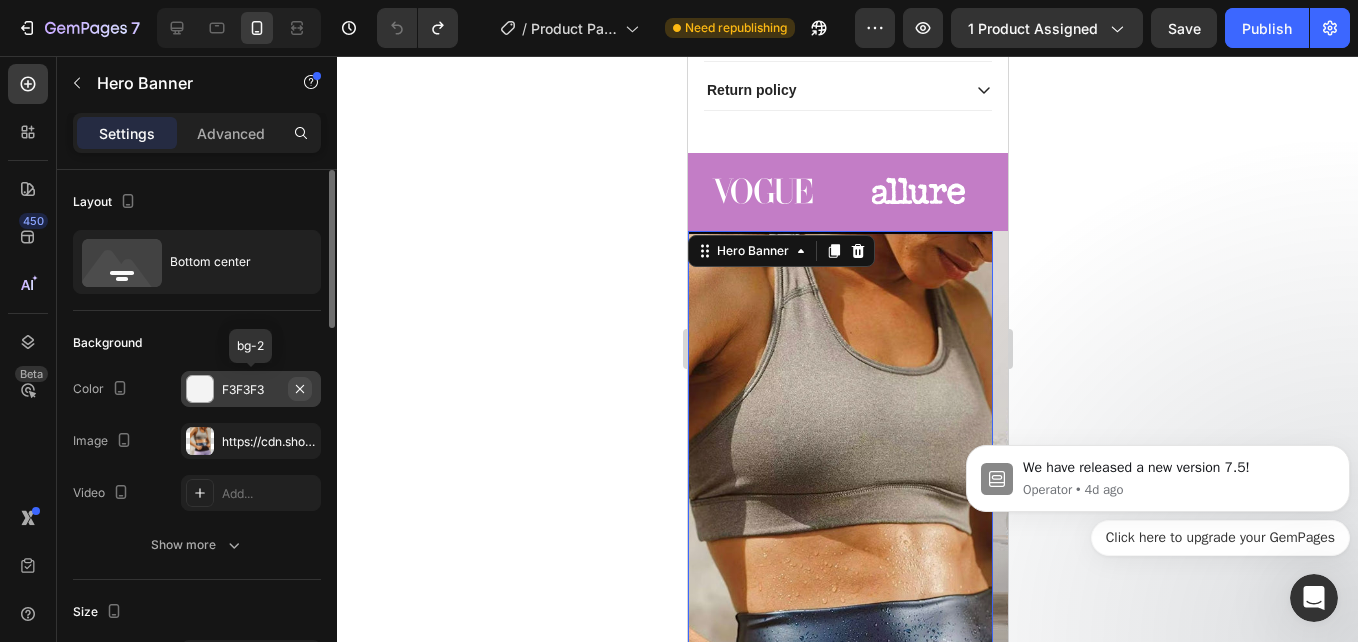 click 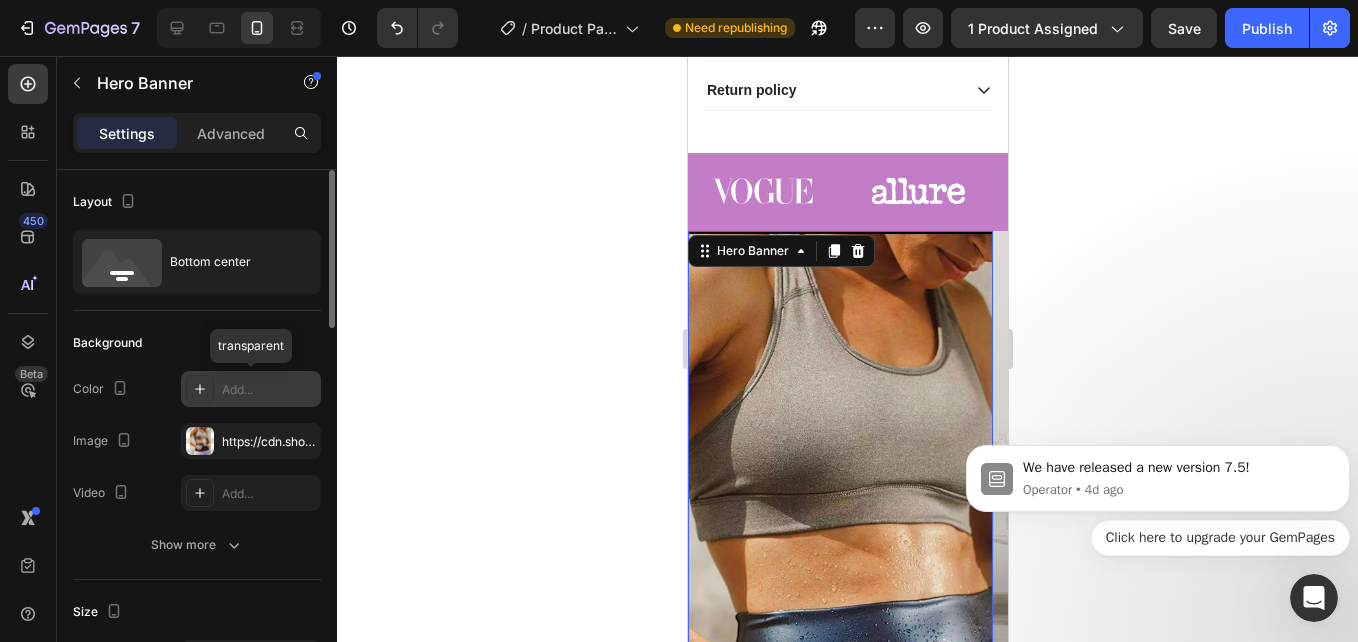 click on "Add..." at bounding box center (269, 390) 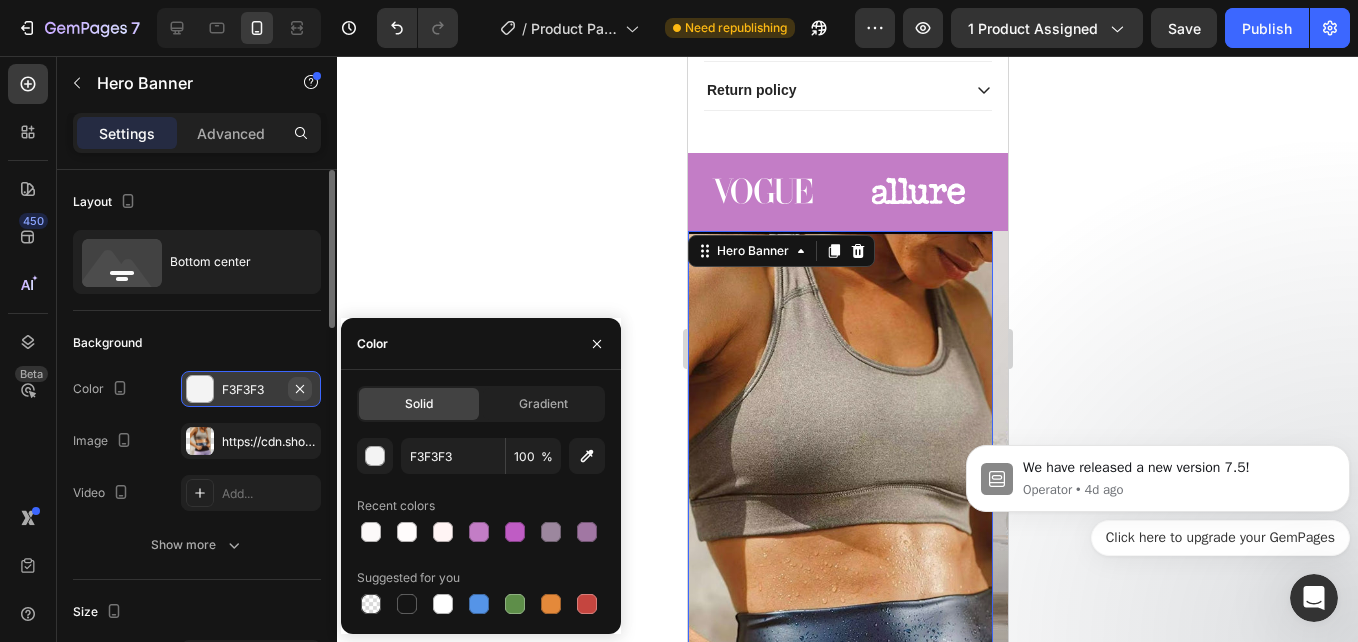 click 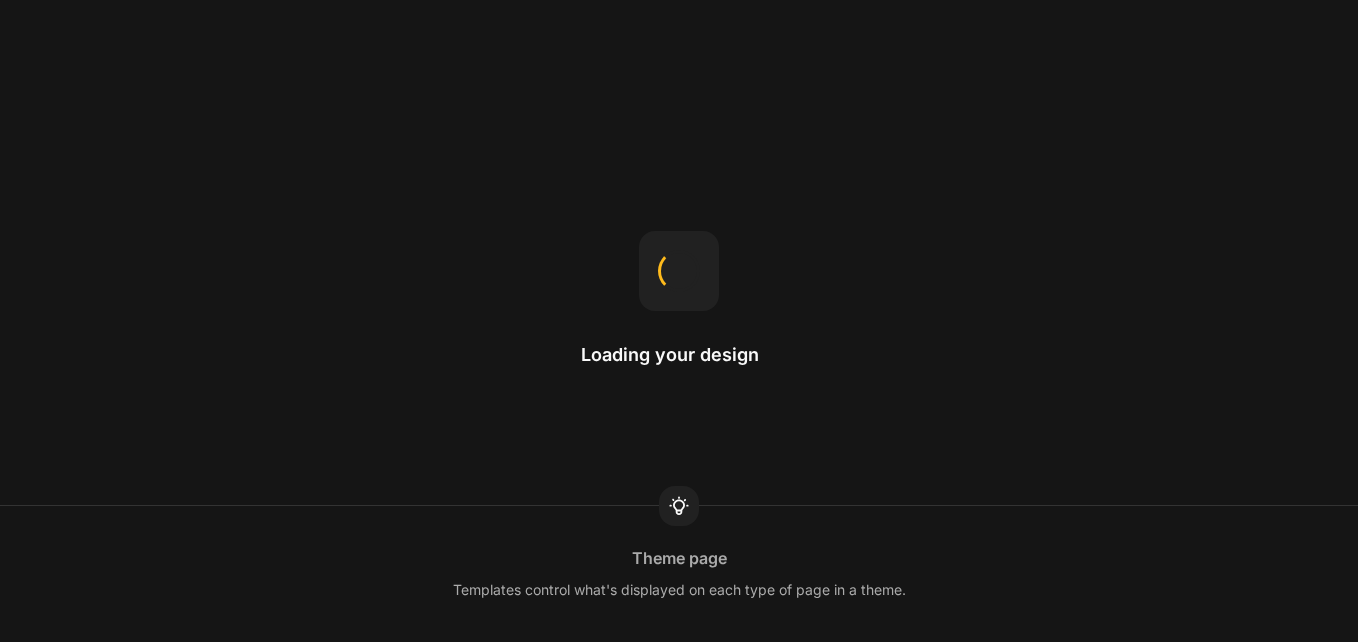 scroll, scrollTop: 0, scrollLeft: 0, axis: both 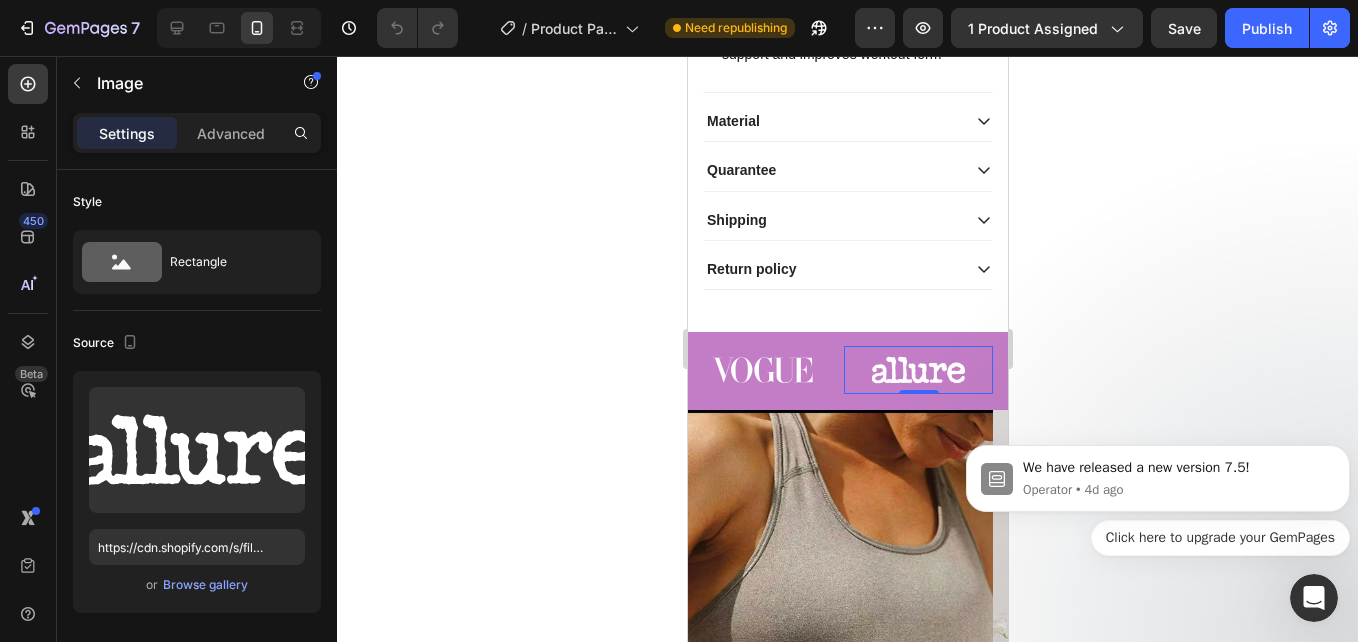 click at bounding box center (839, 743) 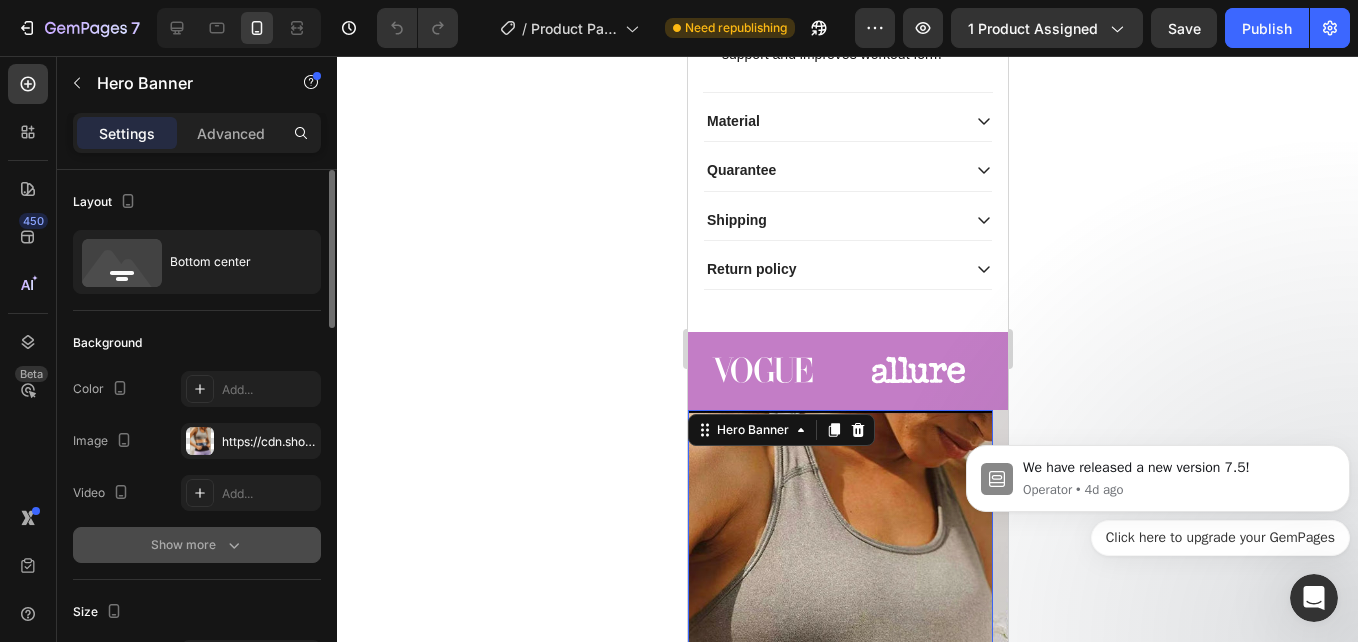 click 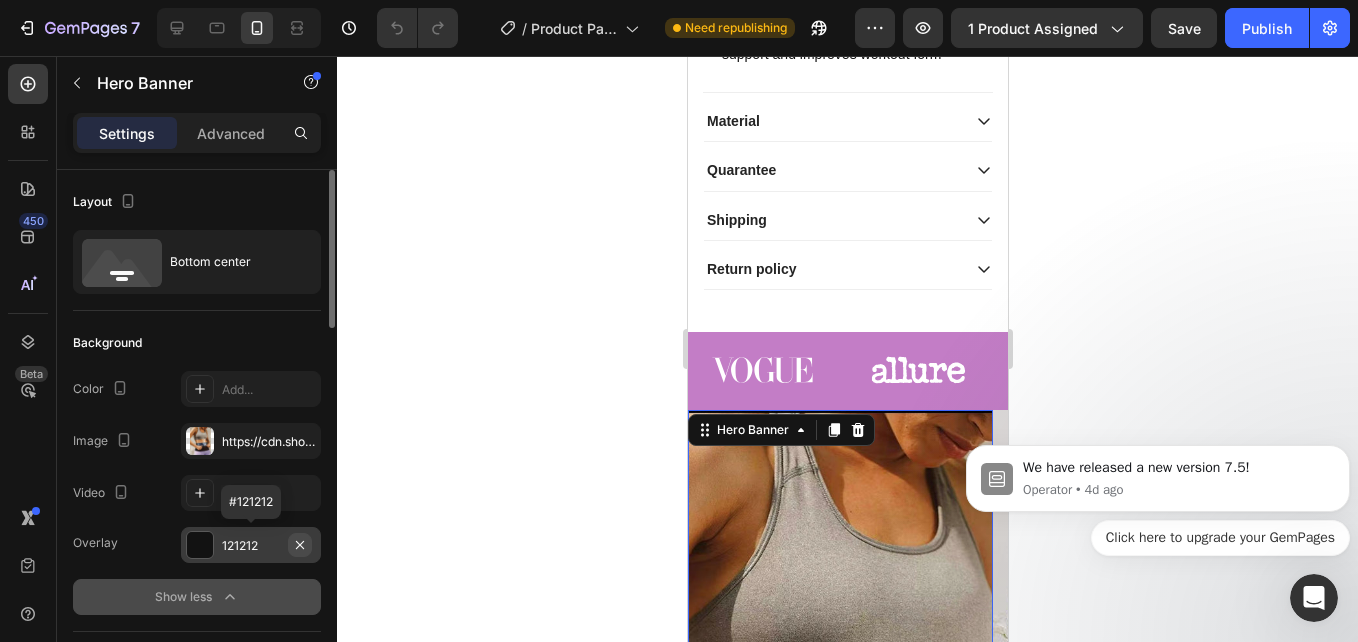 click 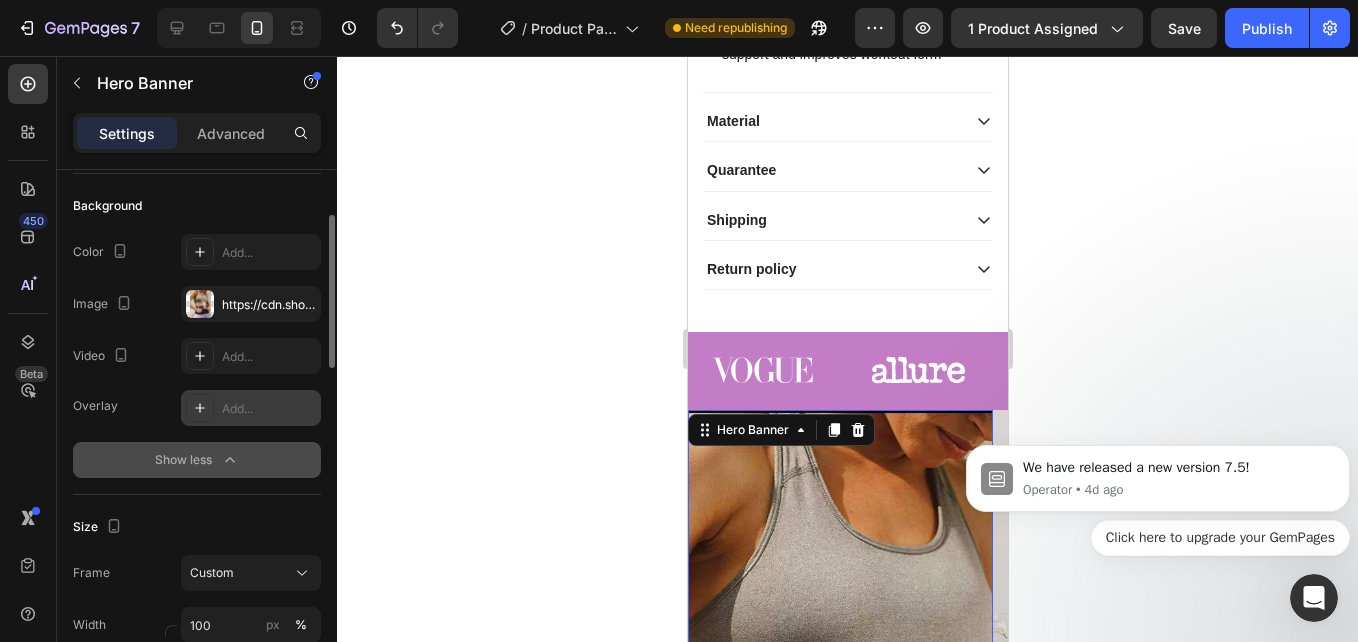 scroll, scrollTop: 141, scrollLeft: 0, axis: vertical 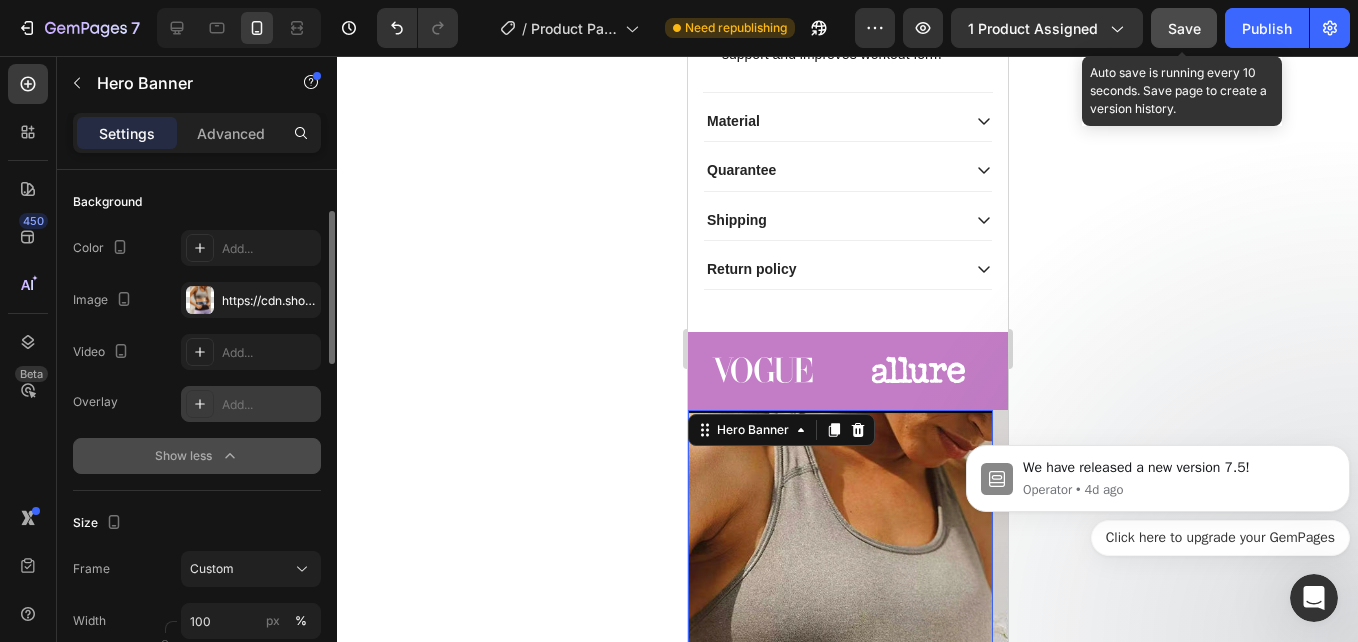 click on "Save" at bounding box center [1184, 28] 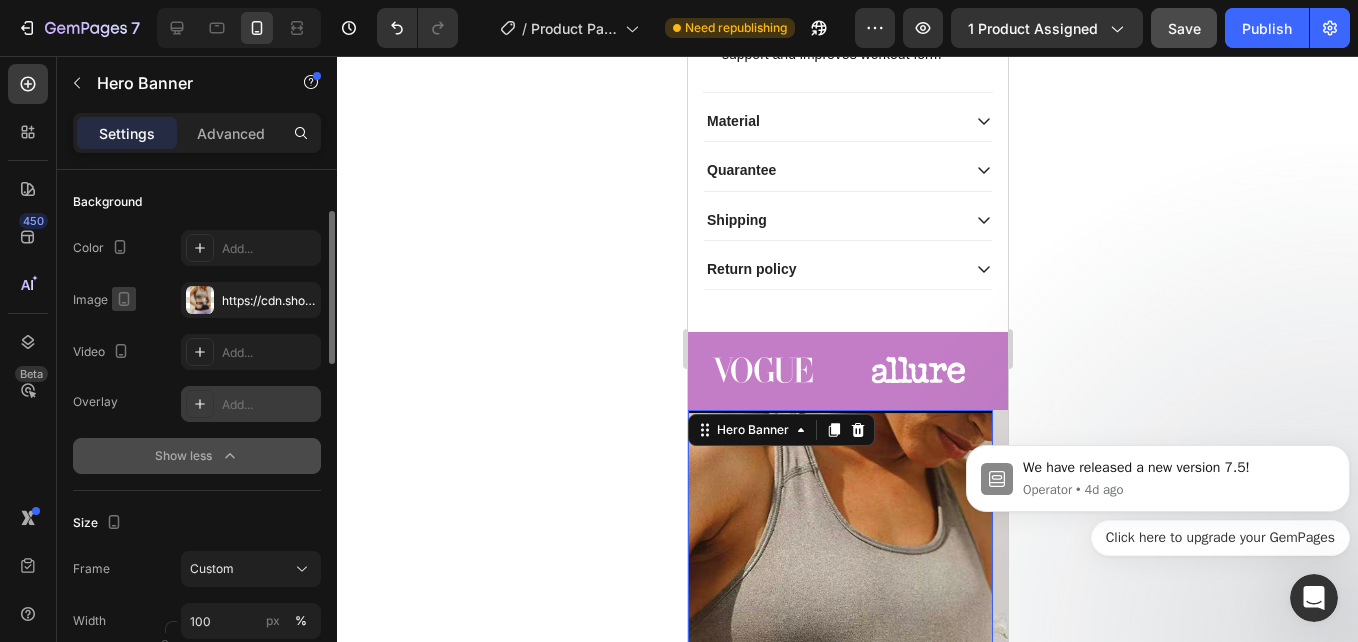 click 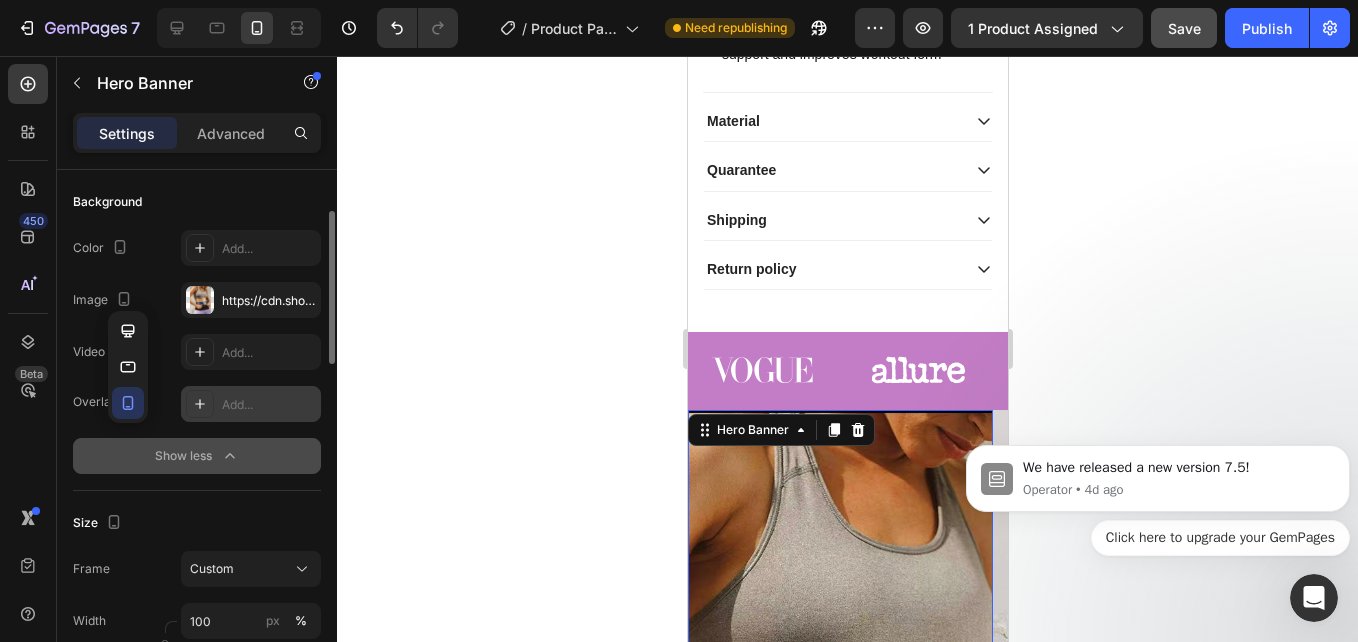 click 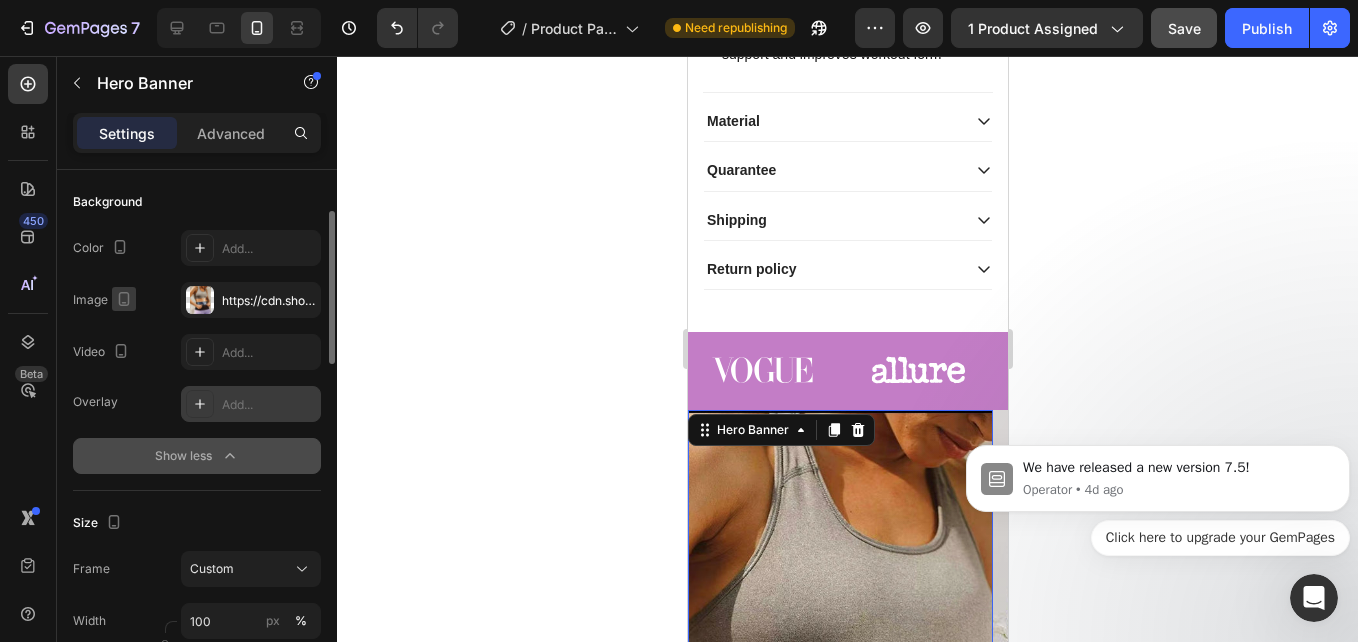 click 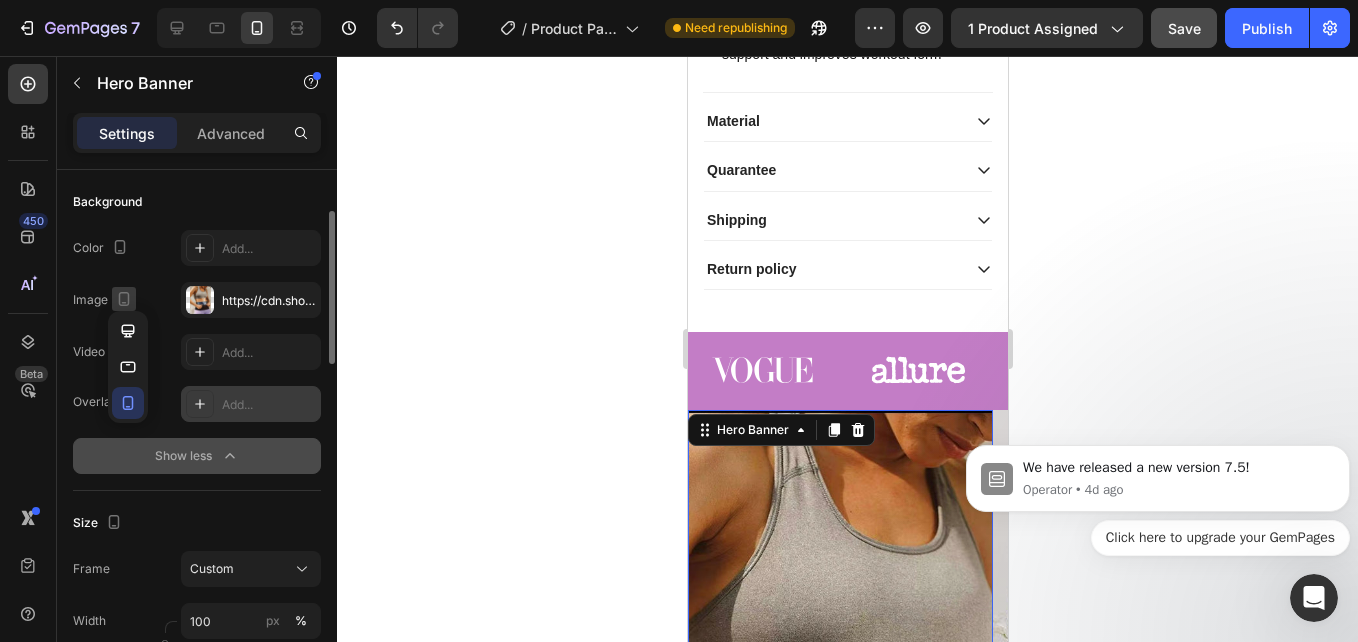click 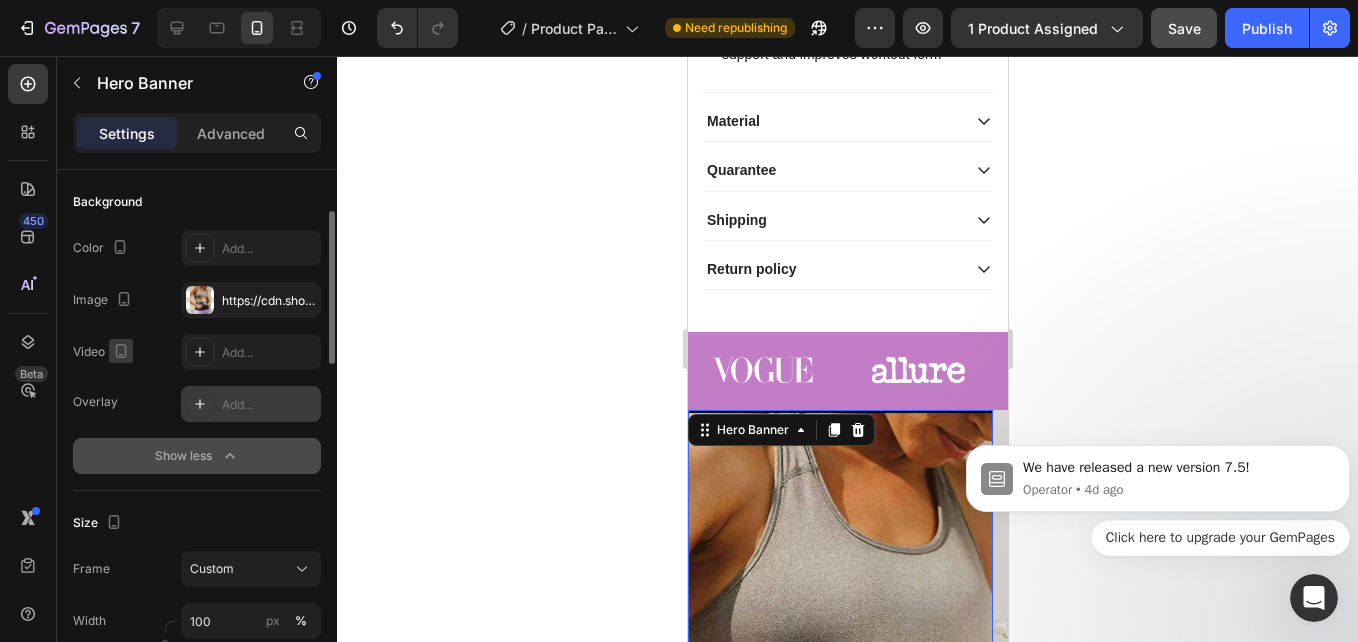 click 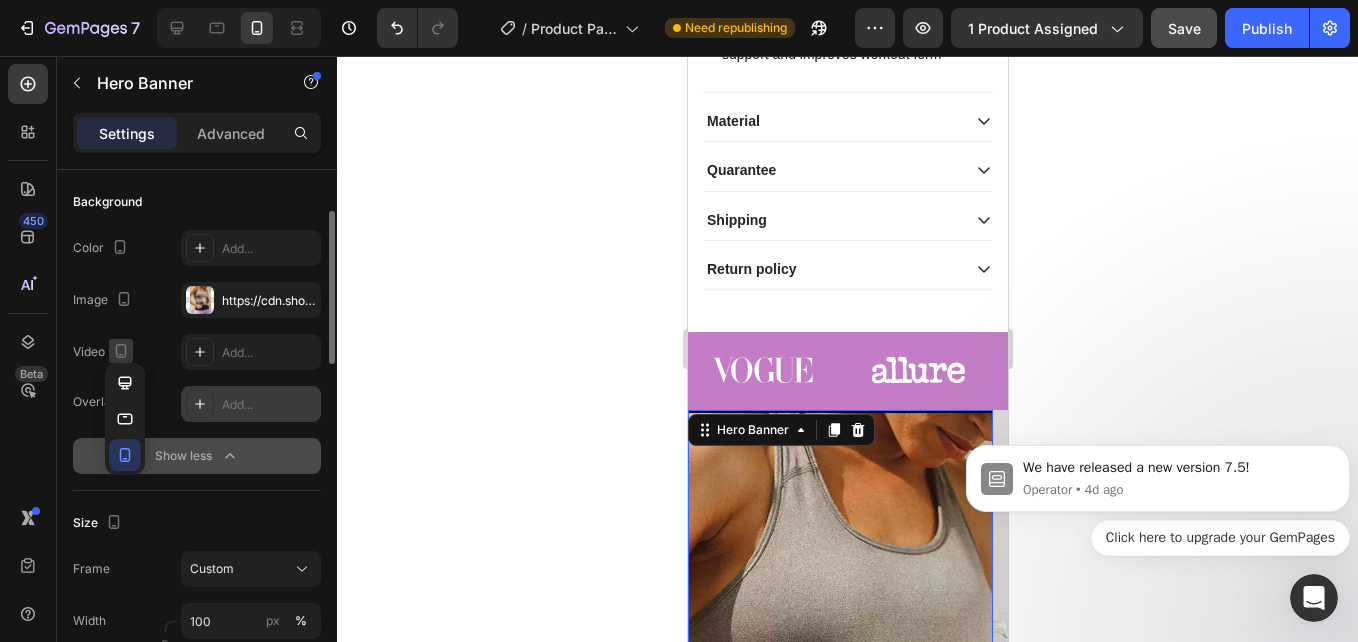 click 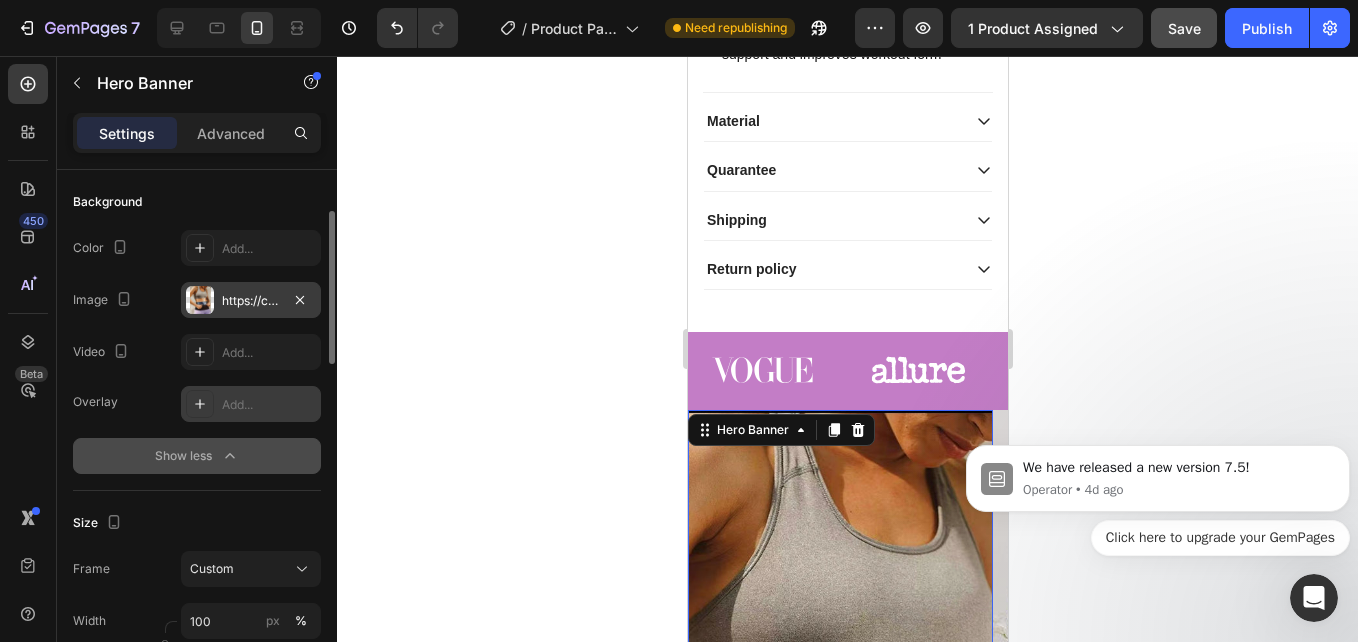 click on "https://cdn.shopify.com/s/files/1/0677/3889/4518/files/gempages_550975559736231126-504cd28a-2bb3-48a5-94d3-b373e3546caf.jpg" at bounding box center (251, 301) 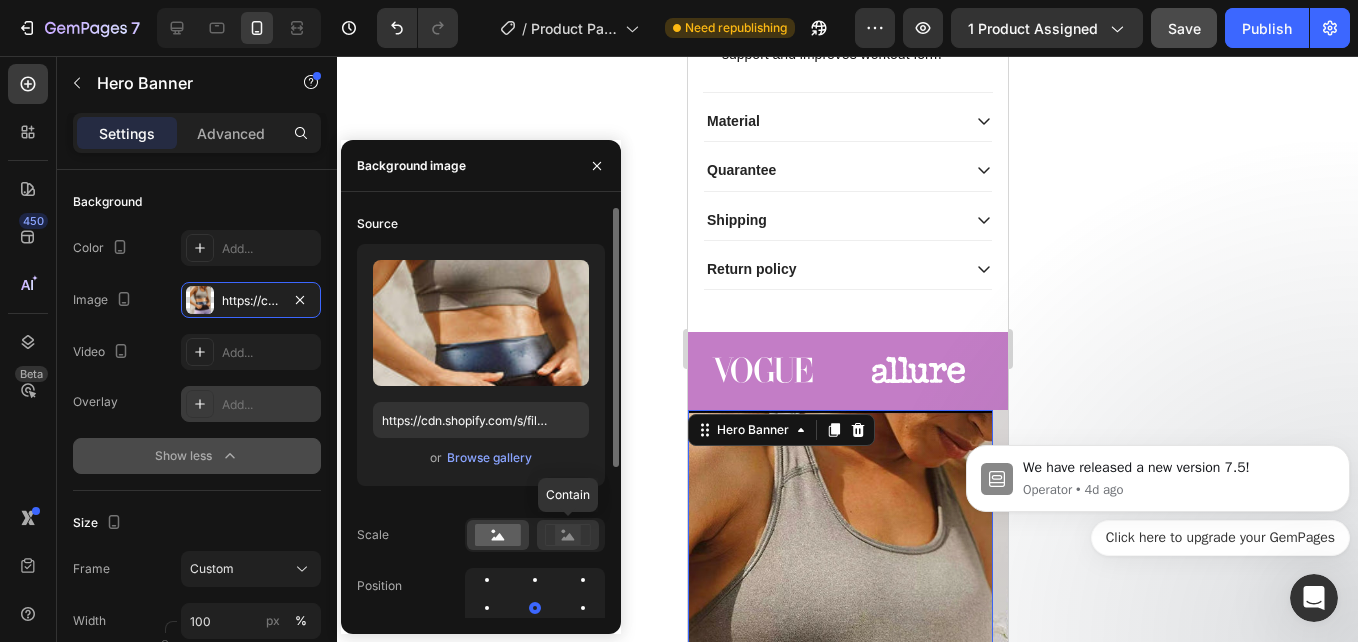click 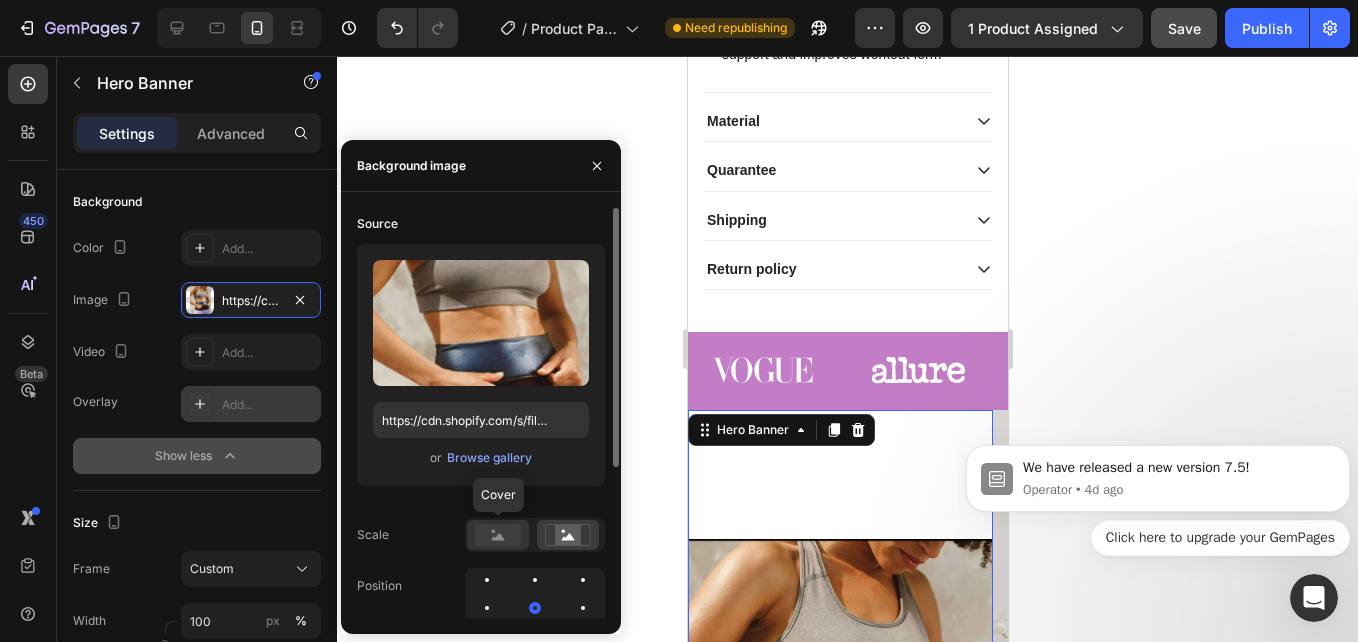 click 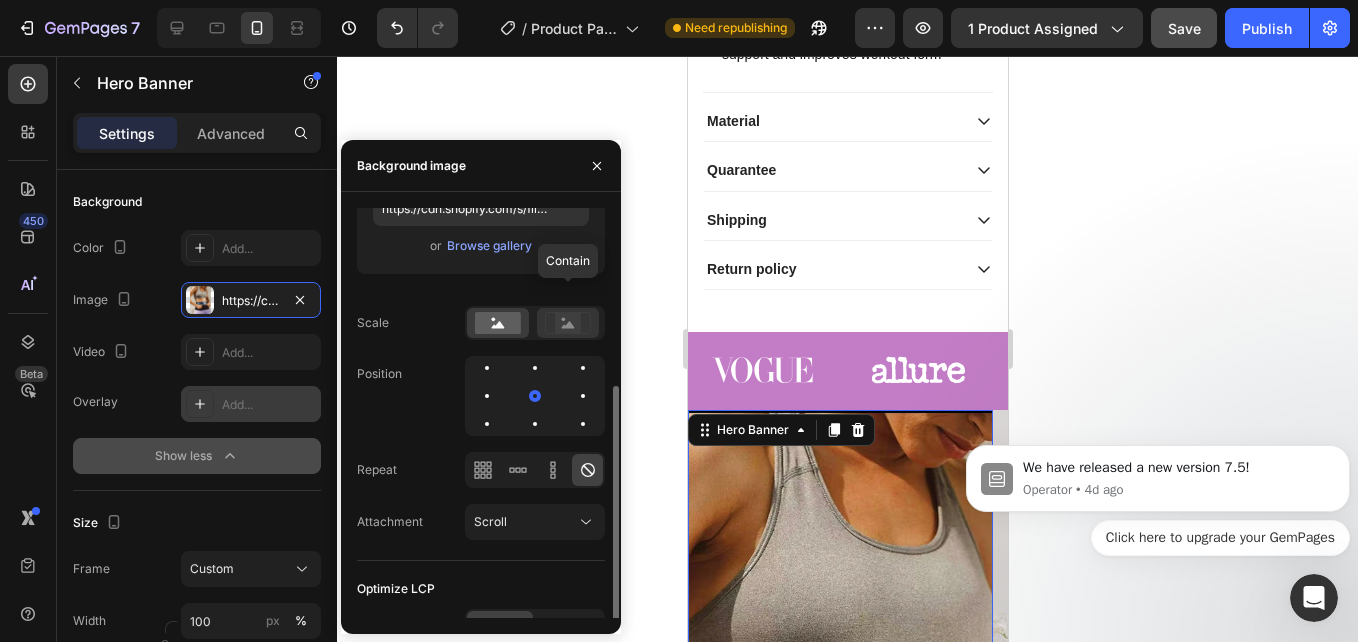 scroll, scrollTop: 239, scrollLeft: 0, axis: vertical 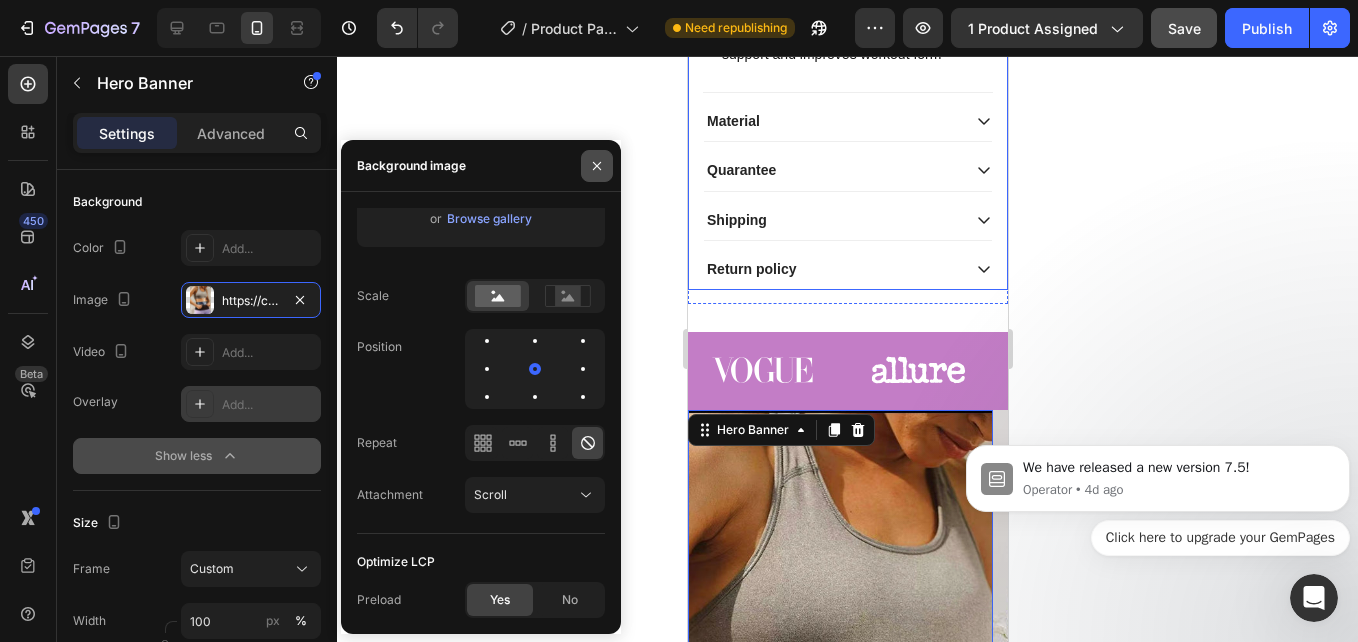 click 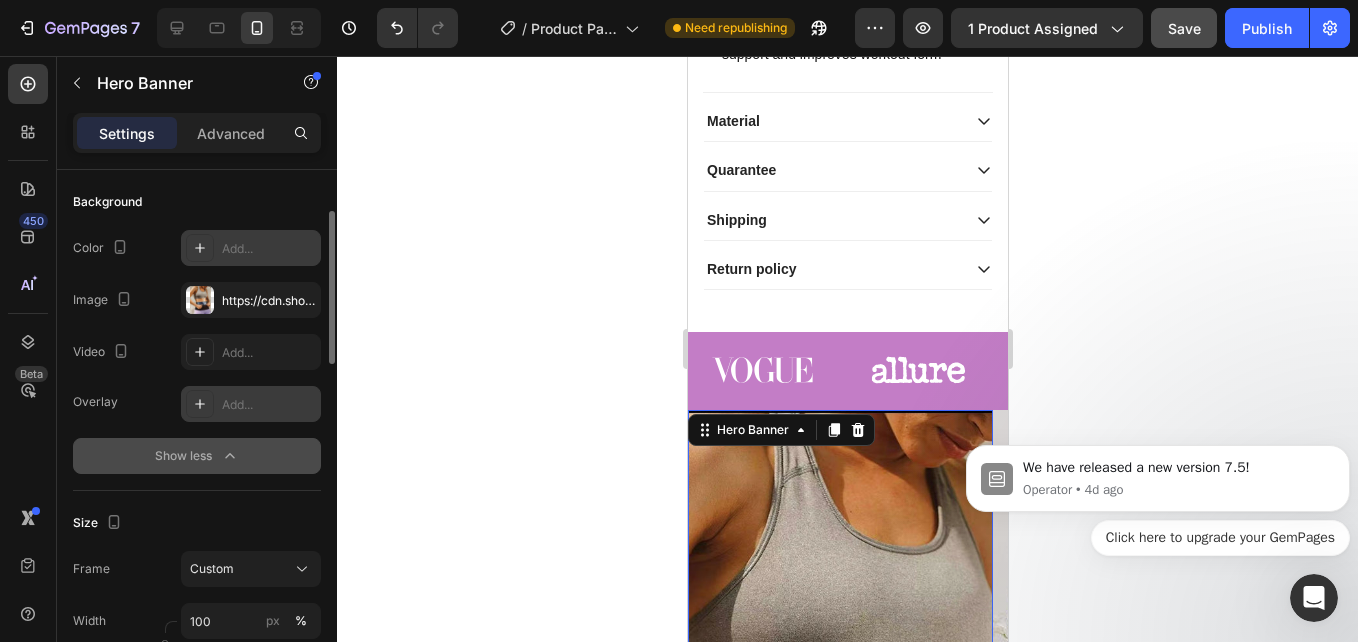 click on "Add..." at bounding box center [269, 249] 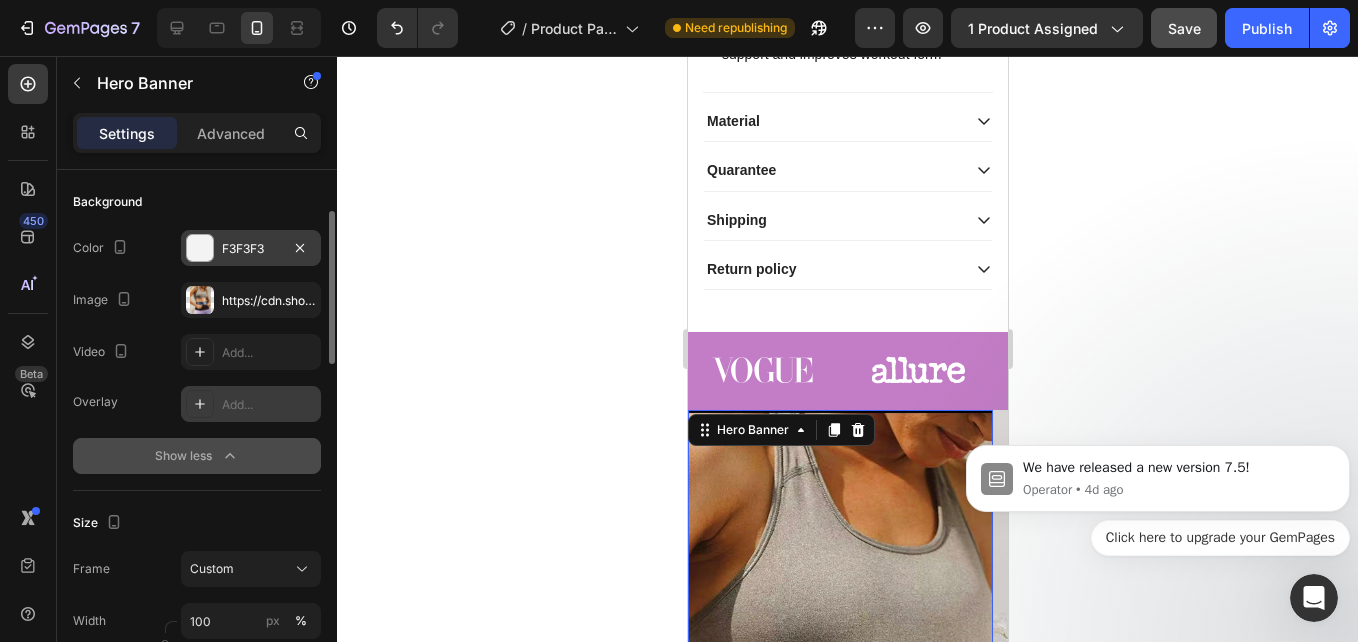 click on "Add..." at bounding box center [269, 405] 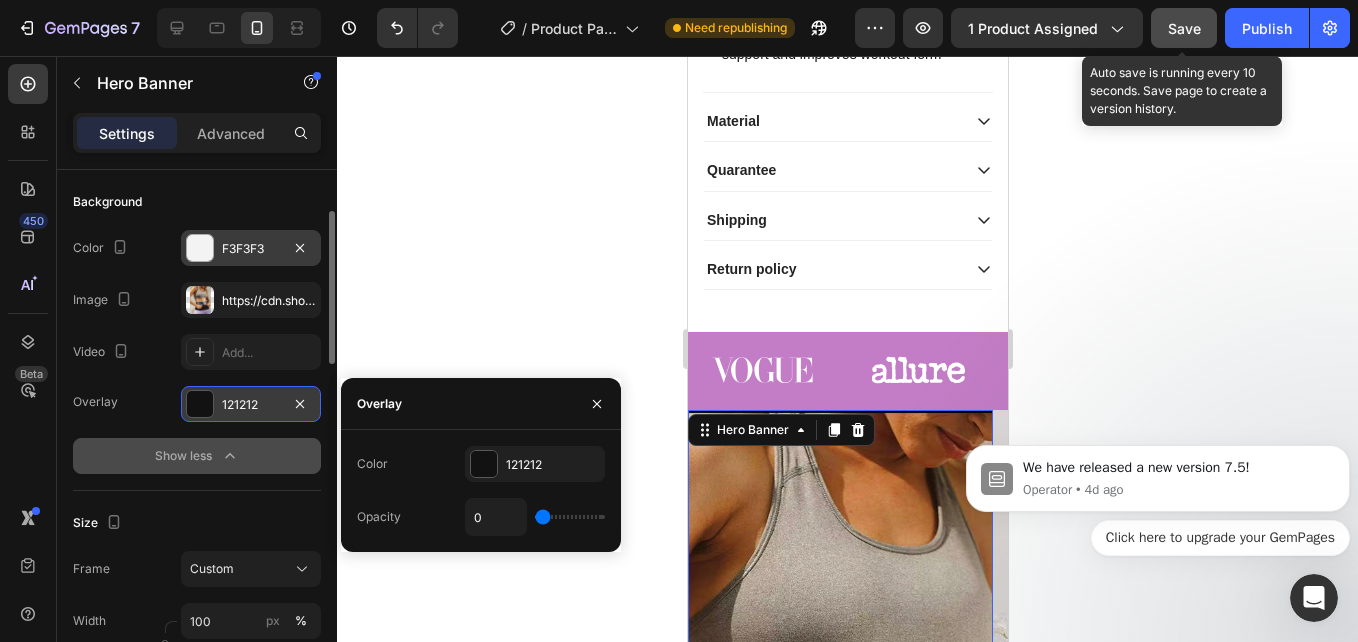 click on "Save" at bounding box center [1184, 28] 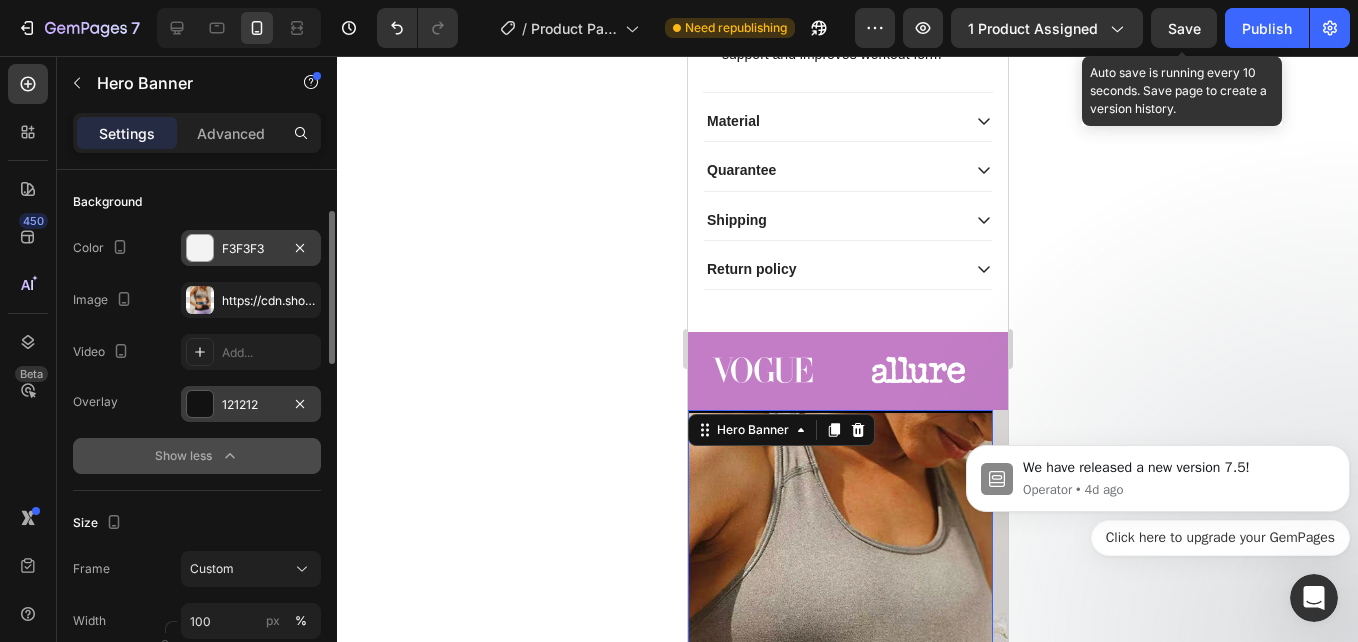 click on "Save" at bounding box center [1184, 28] 